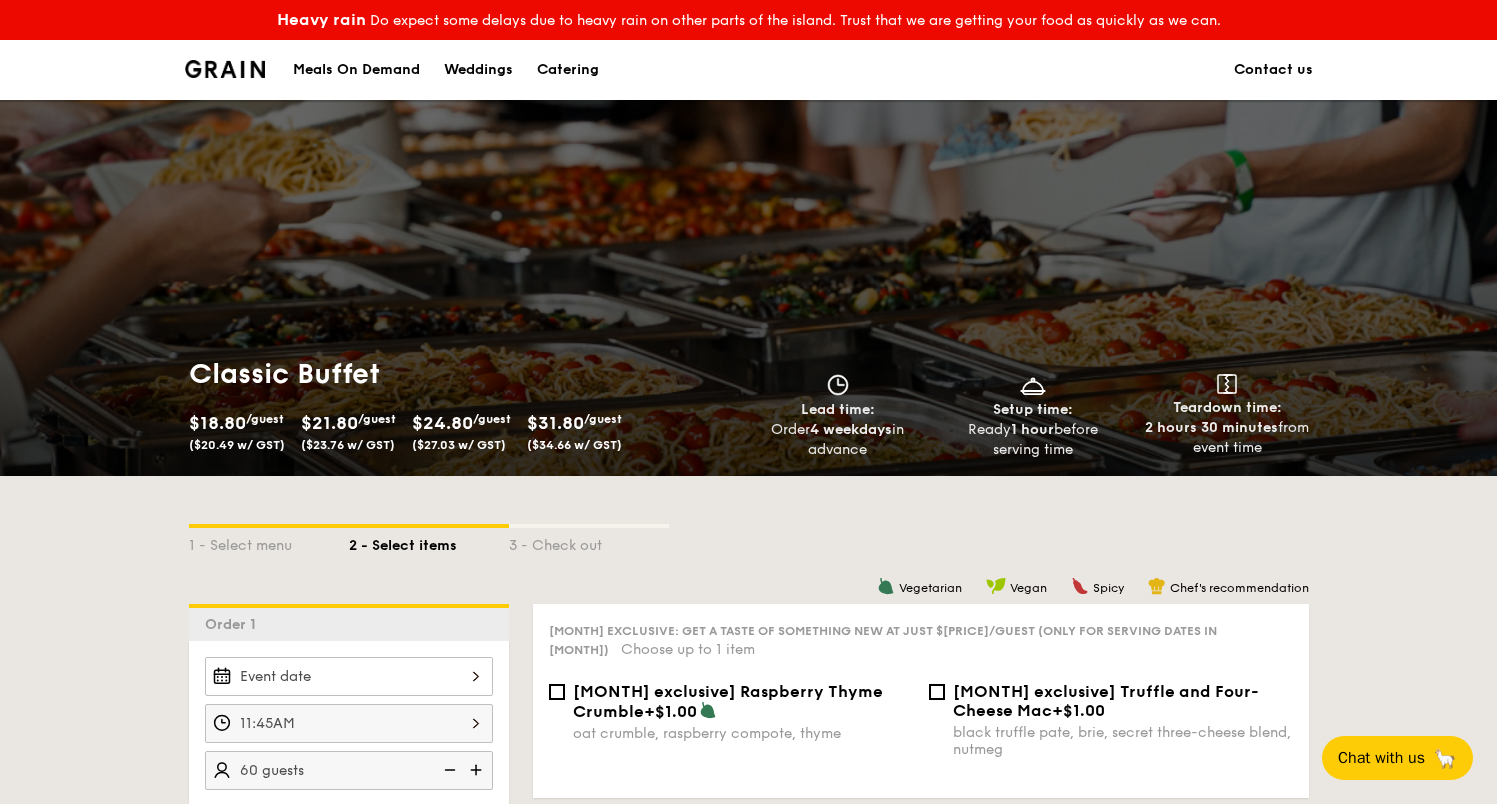 scroll, scrollTop: 0, scrollLeft: 0, axis: both 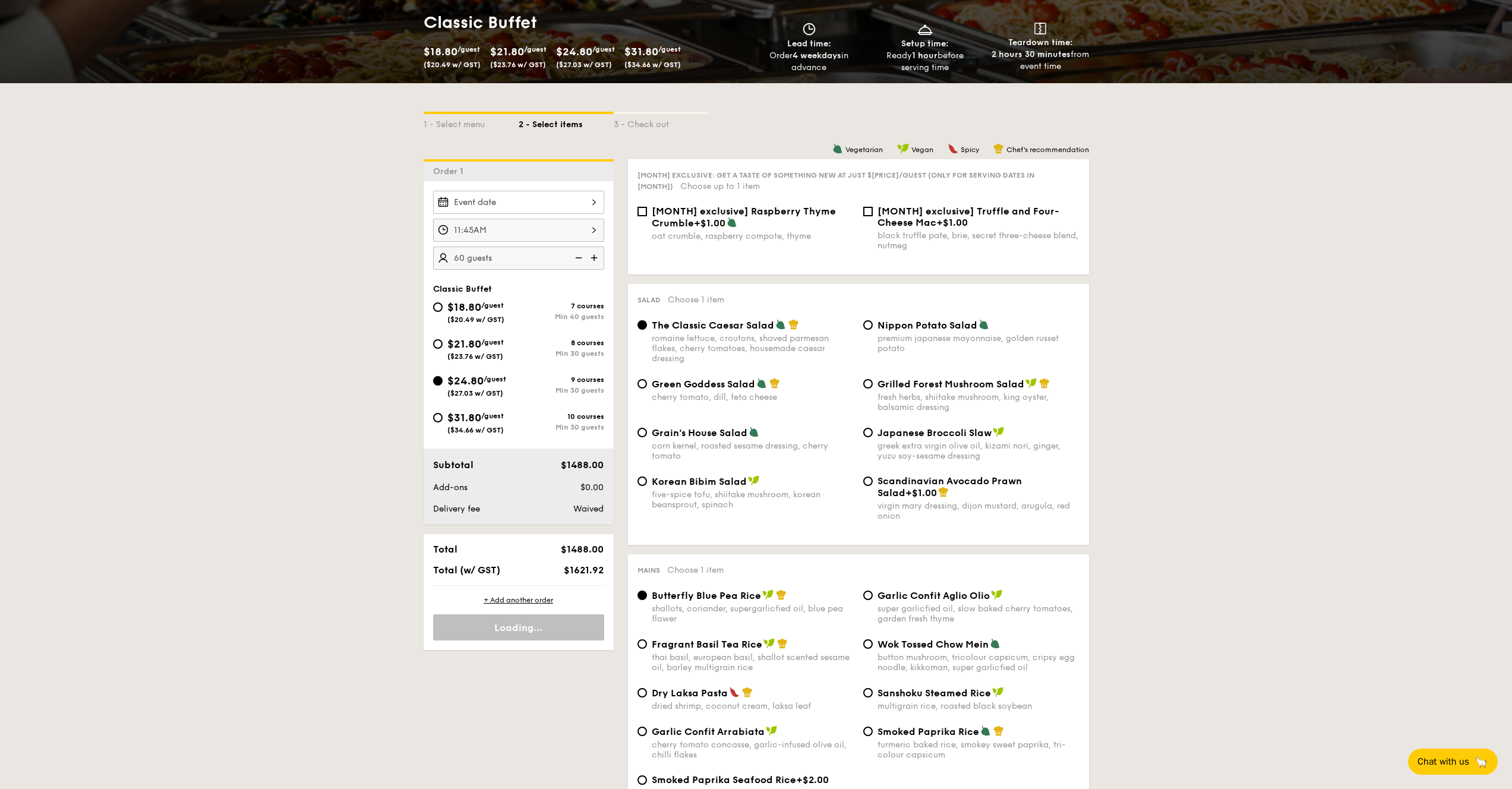 click on "$31.80" at bounding box center [464, 418] 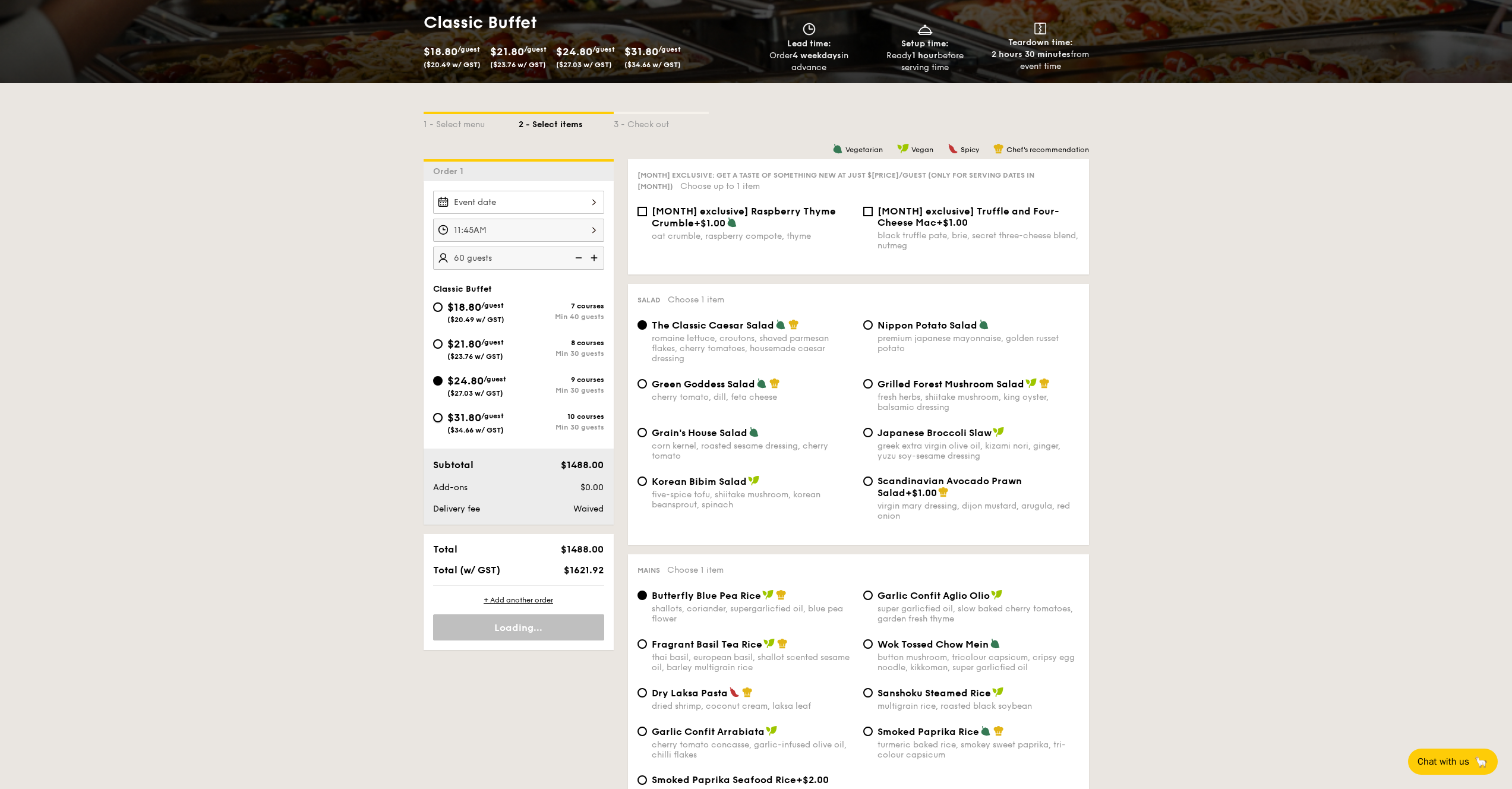 click on "$31.80
/guest
($34.66 w/ GST)
10 courses
Min 30 guests" at bounding box center (438, 418) 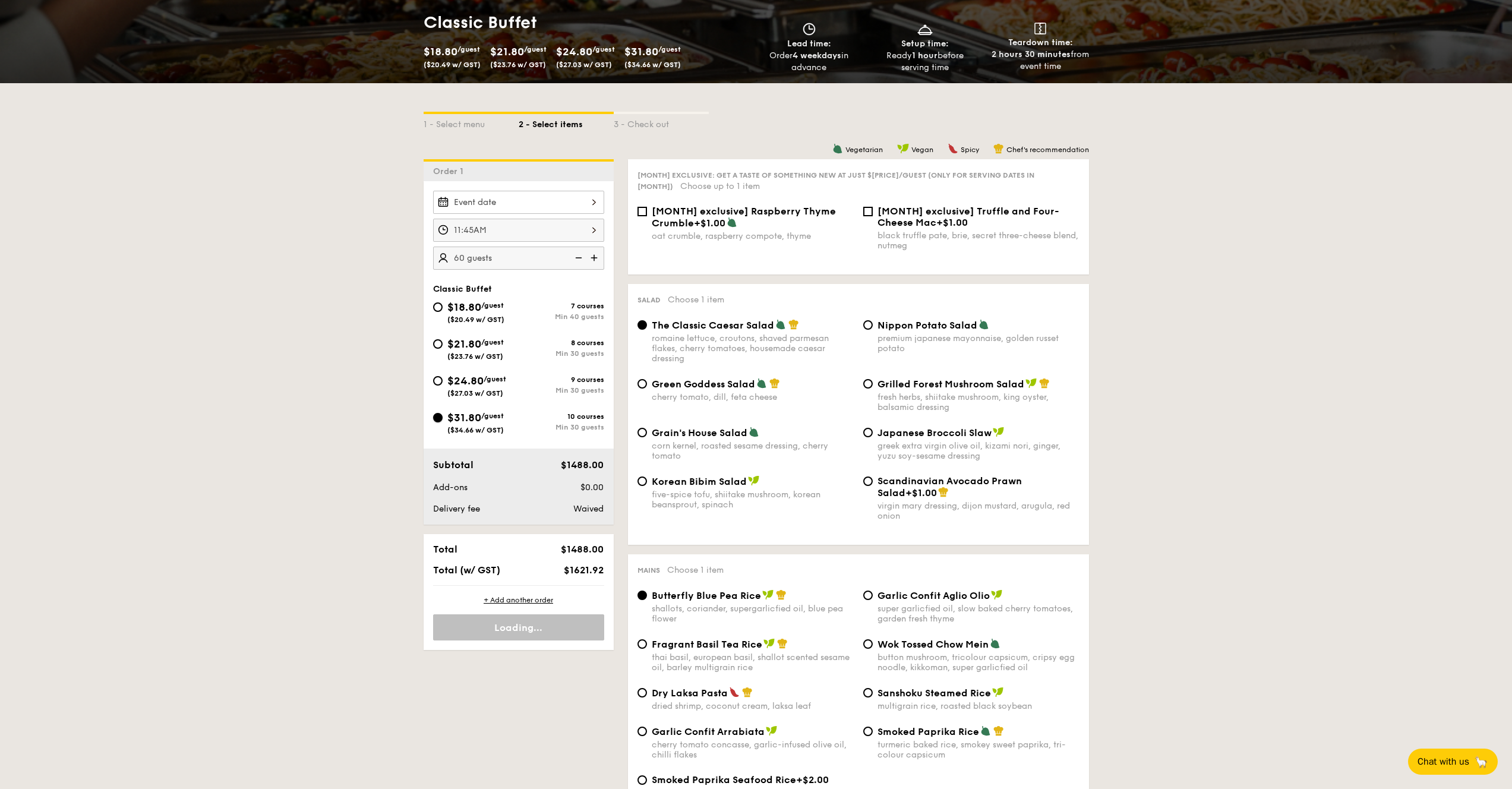 radio on "true" 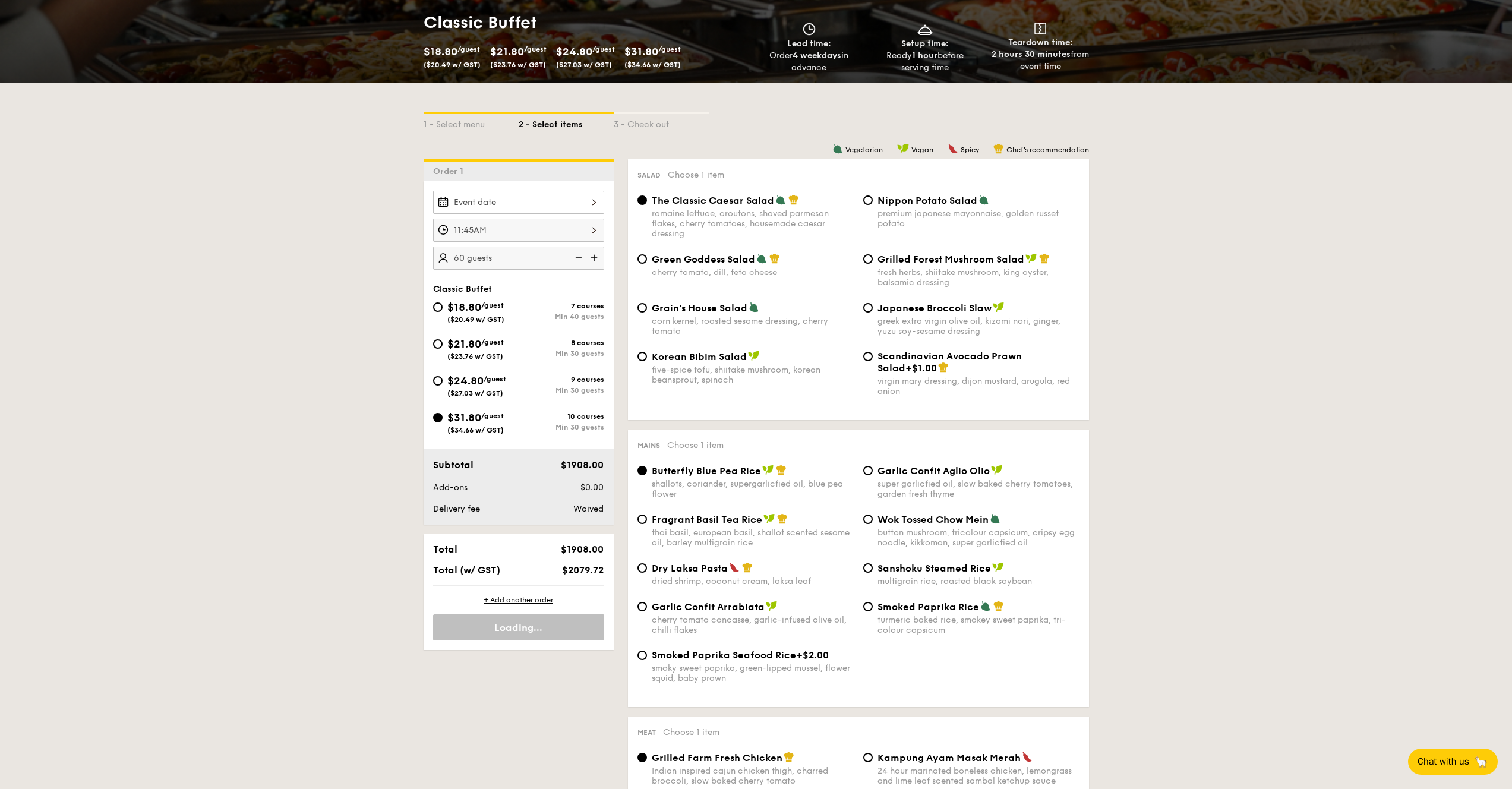 click on "$24.80" at bounding box center (465, 381) 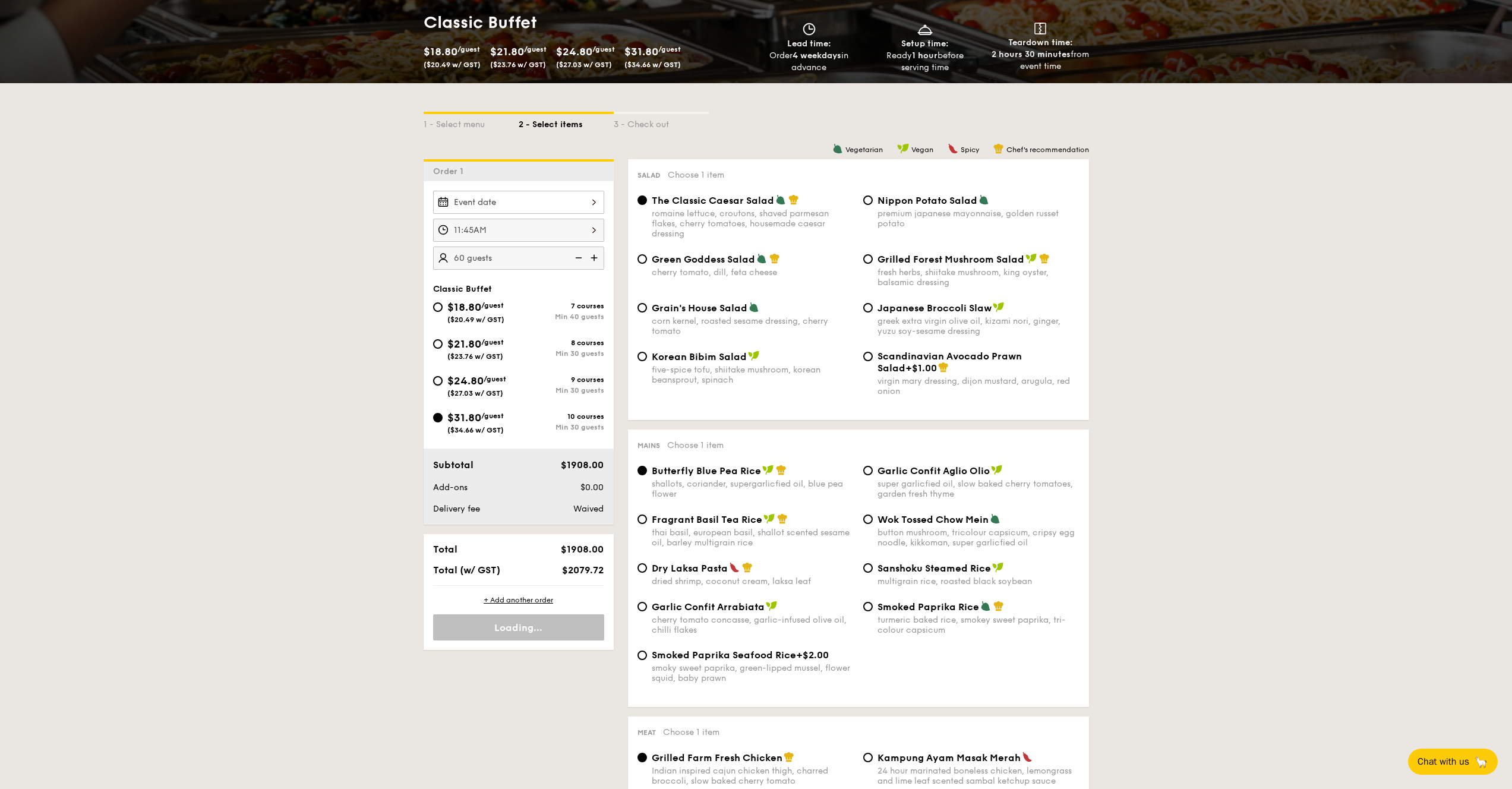 click on "$24.80
/guest
($27.03 w/ GST)
9 courses
Min 30 guests" at bounding box center (438, 381) 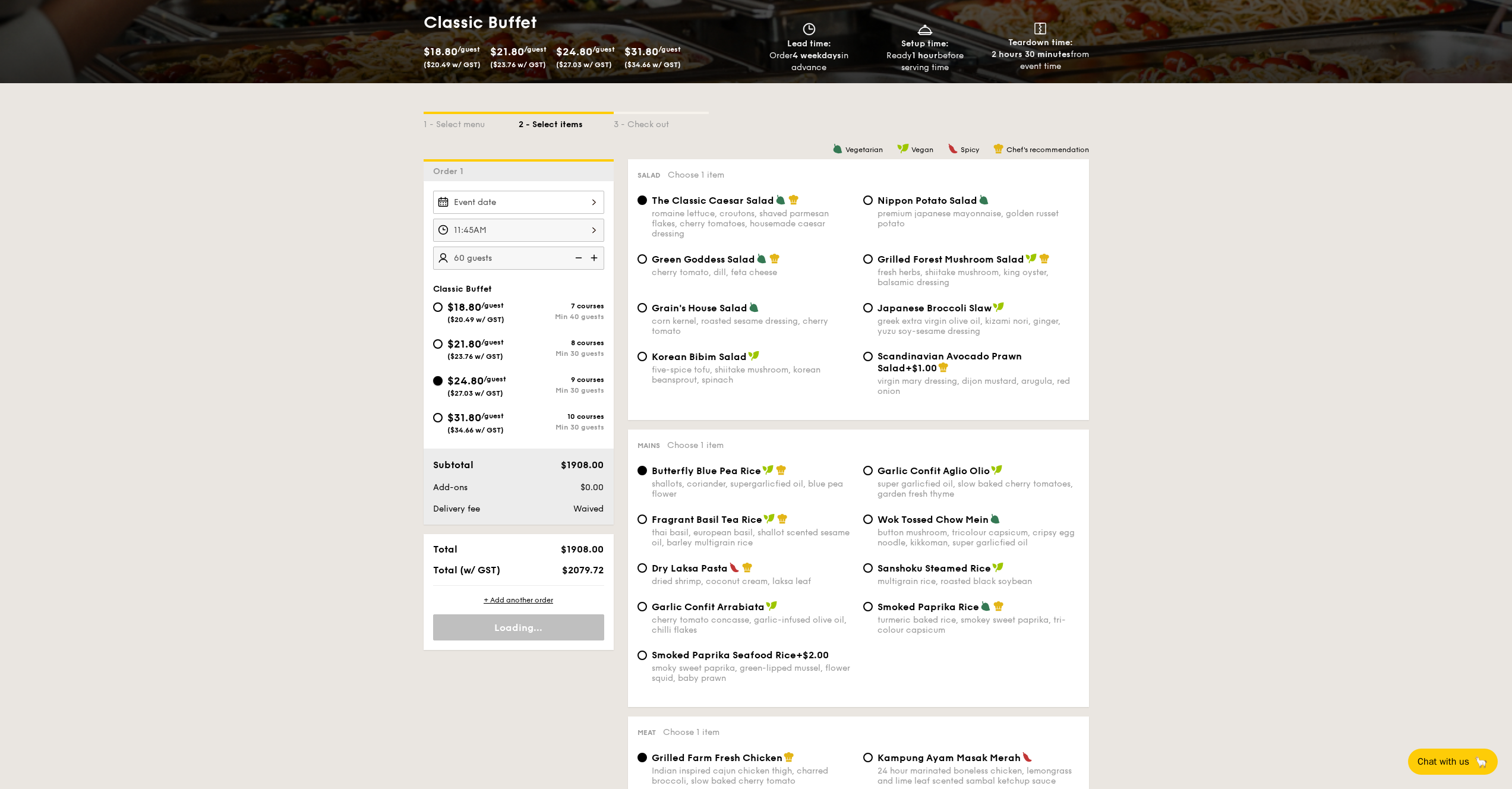 radio on "true" 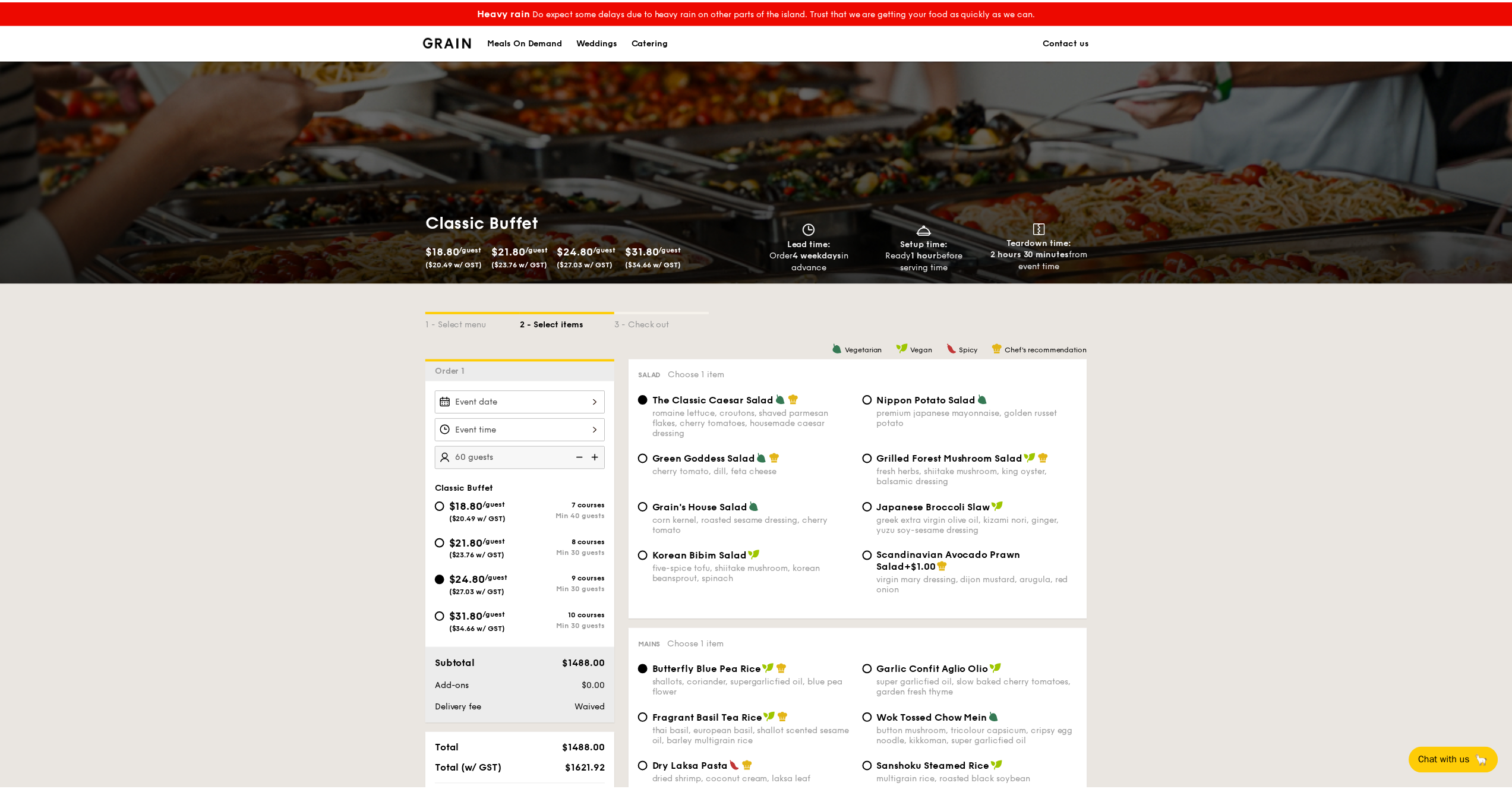 scroll, scrollTop: 0, scrollLeft: 0, axis: both 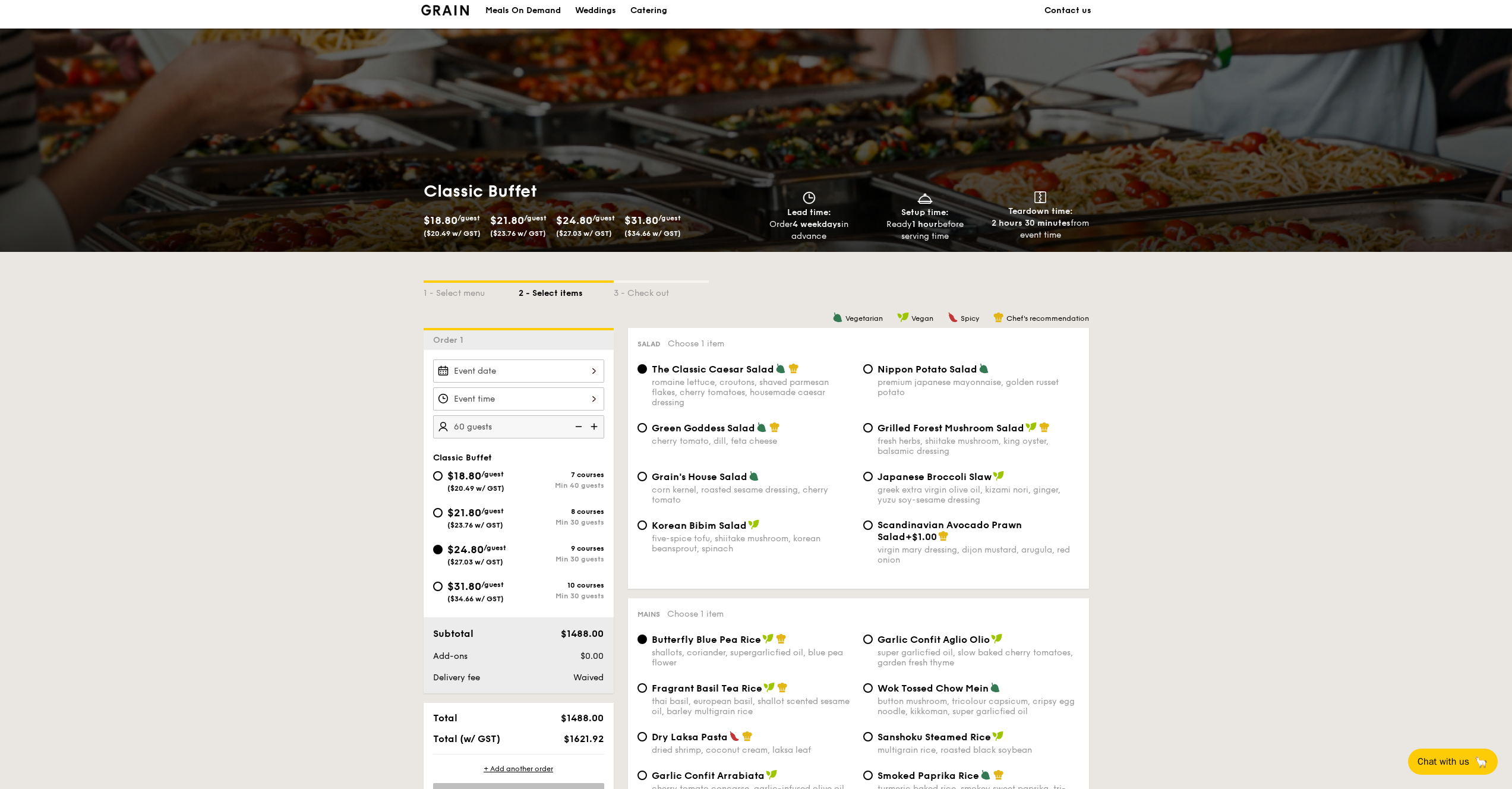 click on "($34.66 w/ GST)" at bounding box center (475, 599) 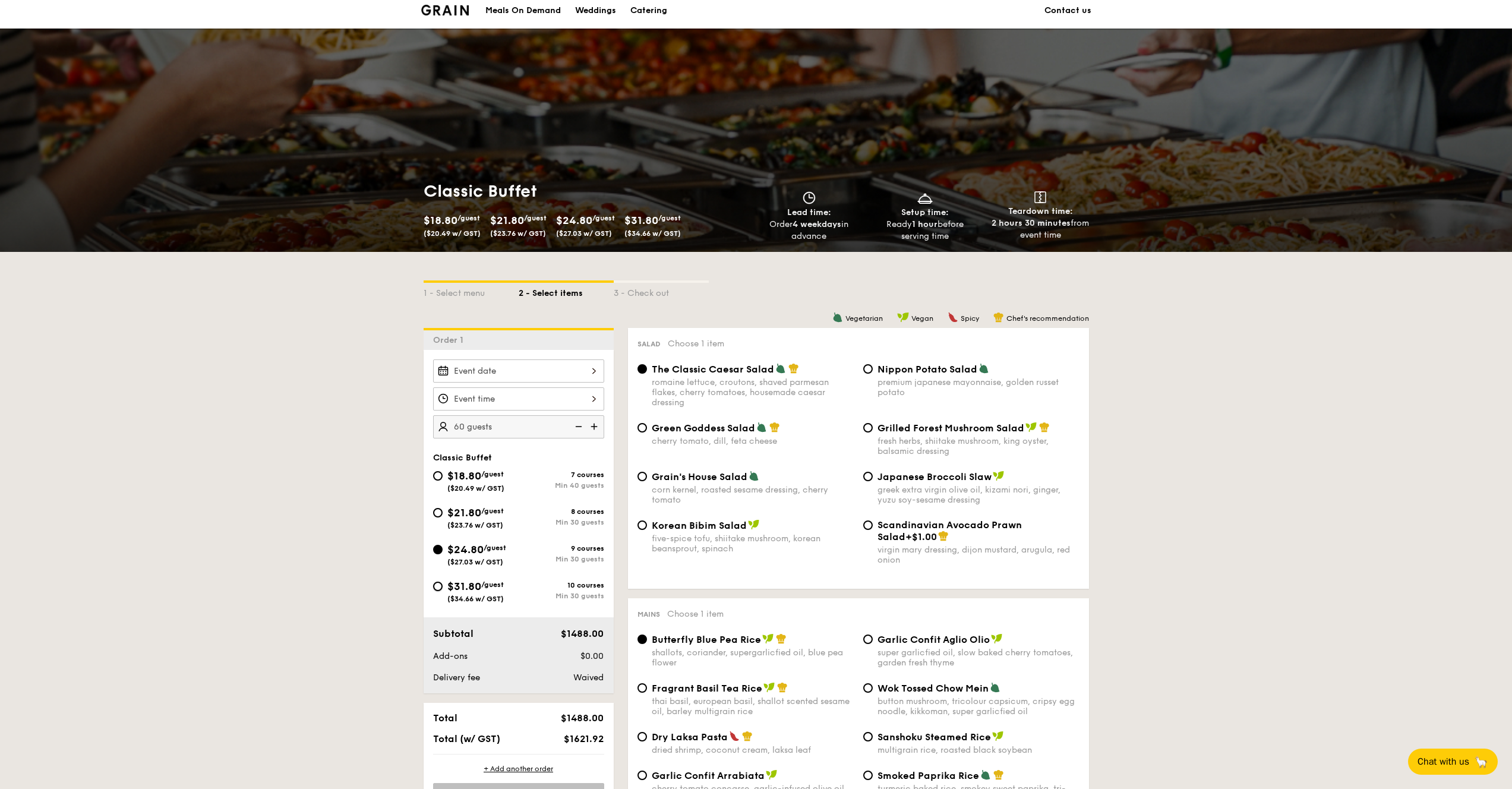 click on "$31.80
/guest
($34.66 w/ GST)
10 courses
Min 30 guests" at bounding box center (438, 586) 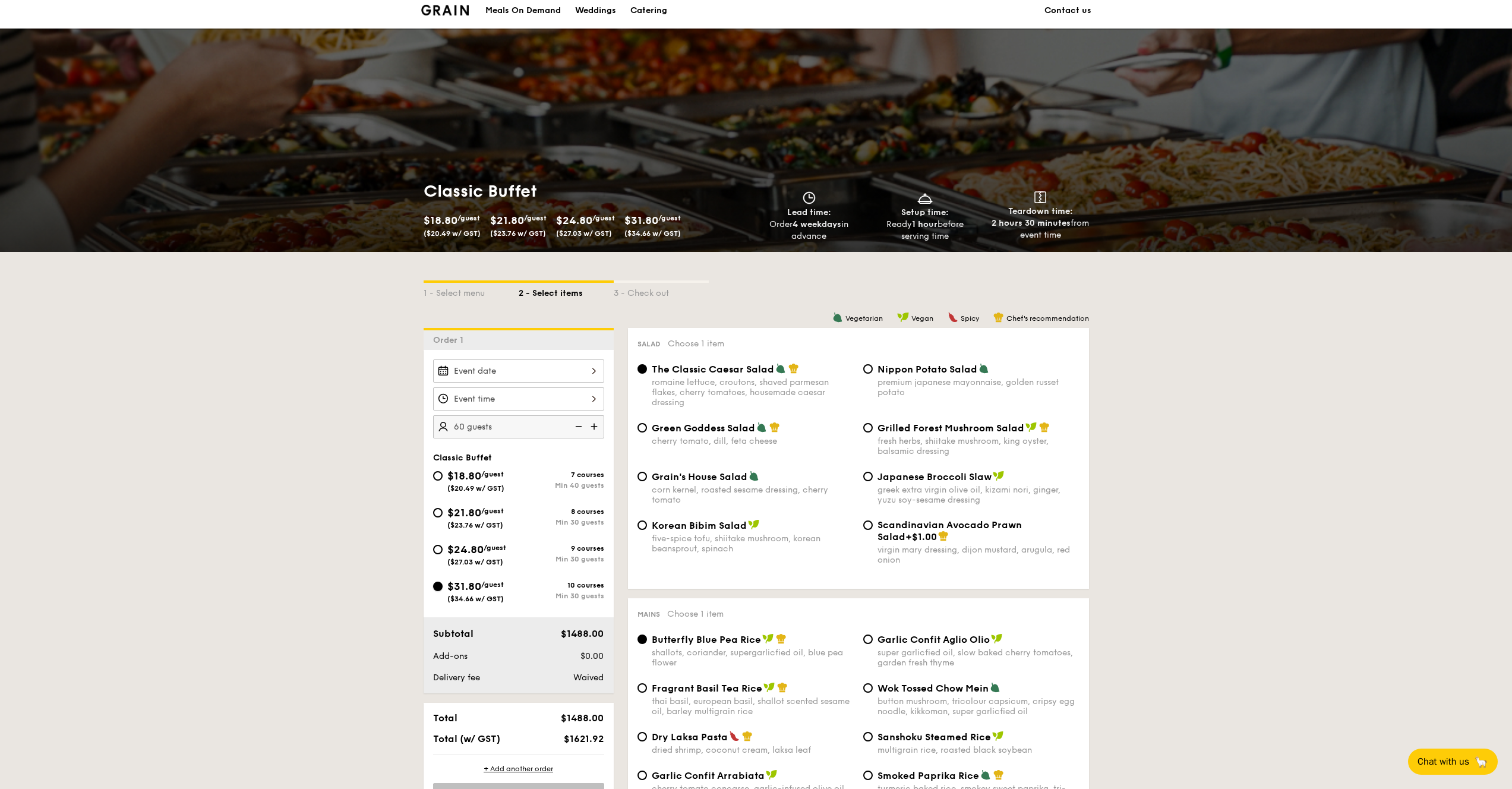 radio on "true" 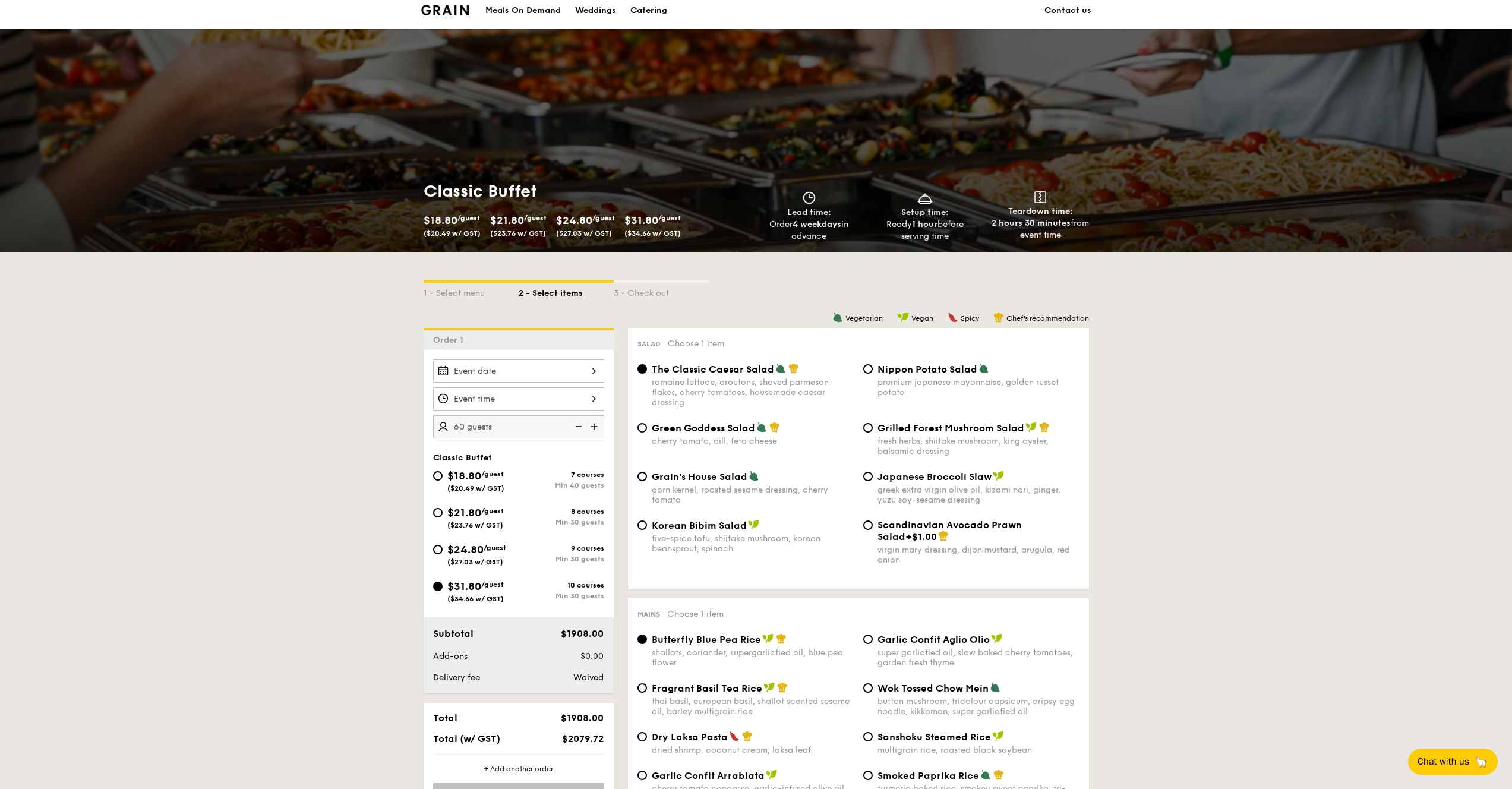 click at bounding box center (445, 10) 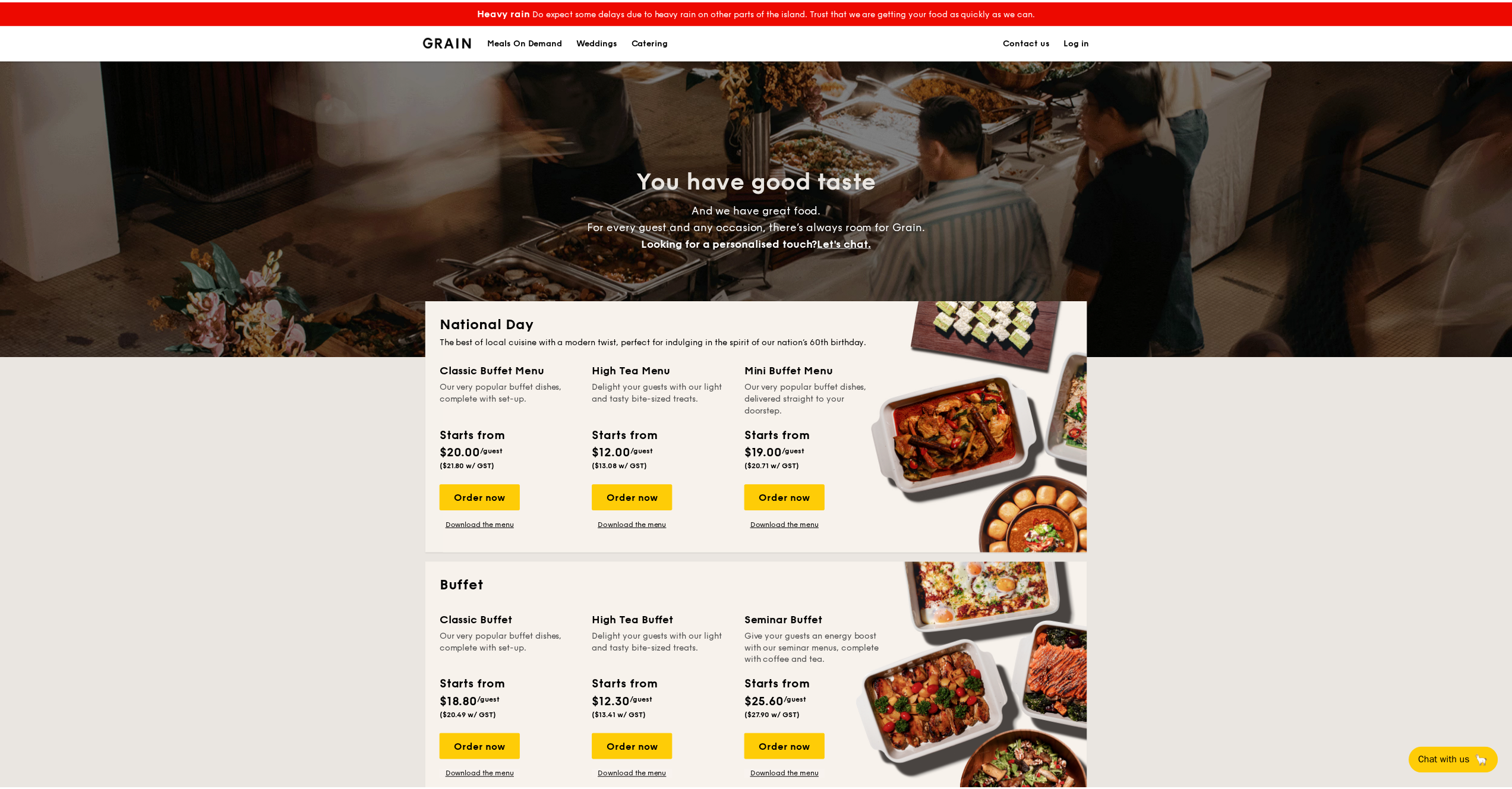 scroll, scrollTop: 0, scrollLeft: 0, axis: both 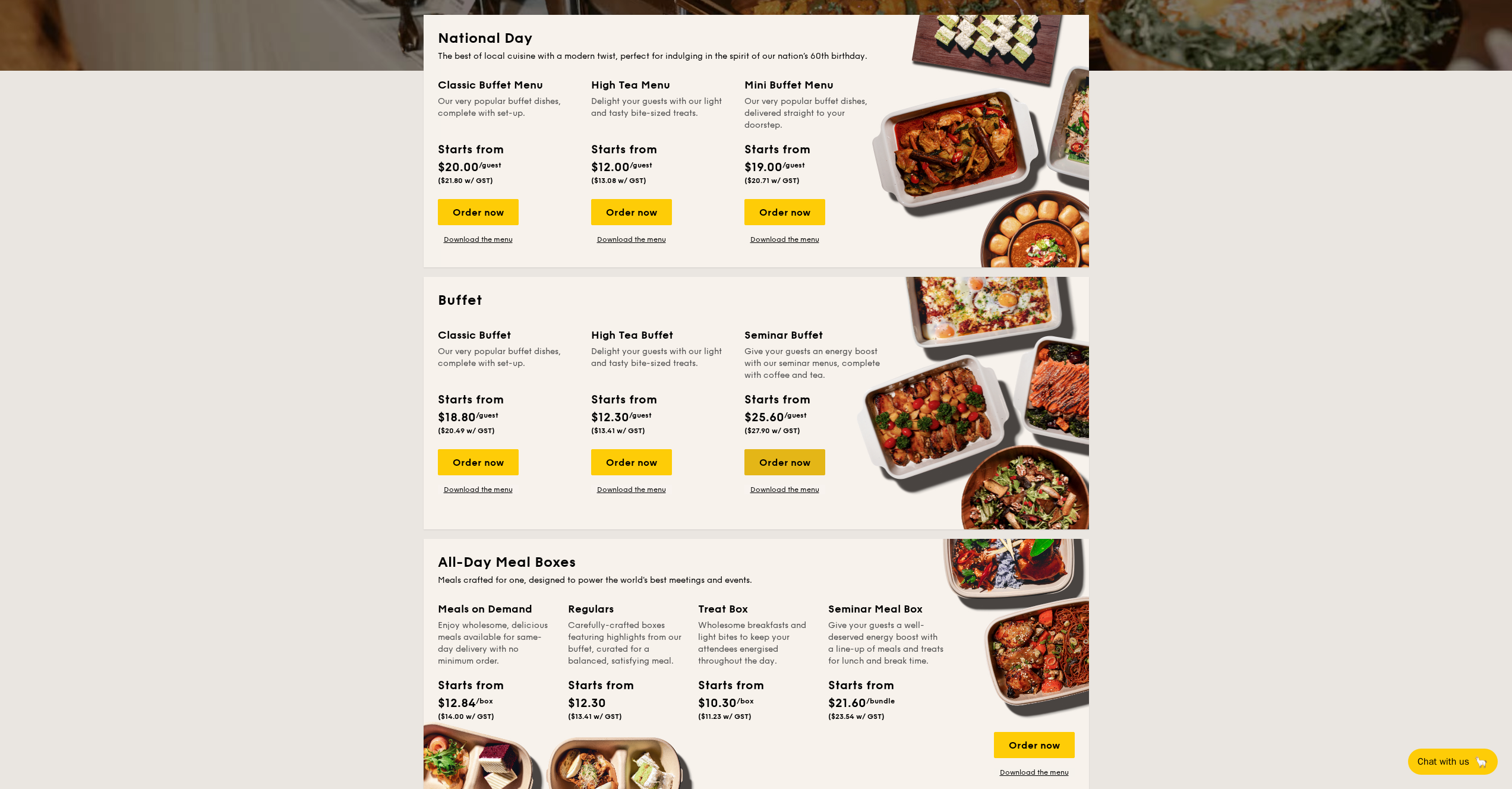 click on "Order now" at bounding box center [785, 462] 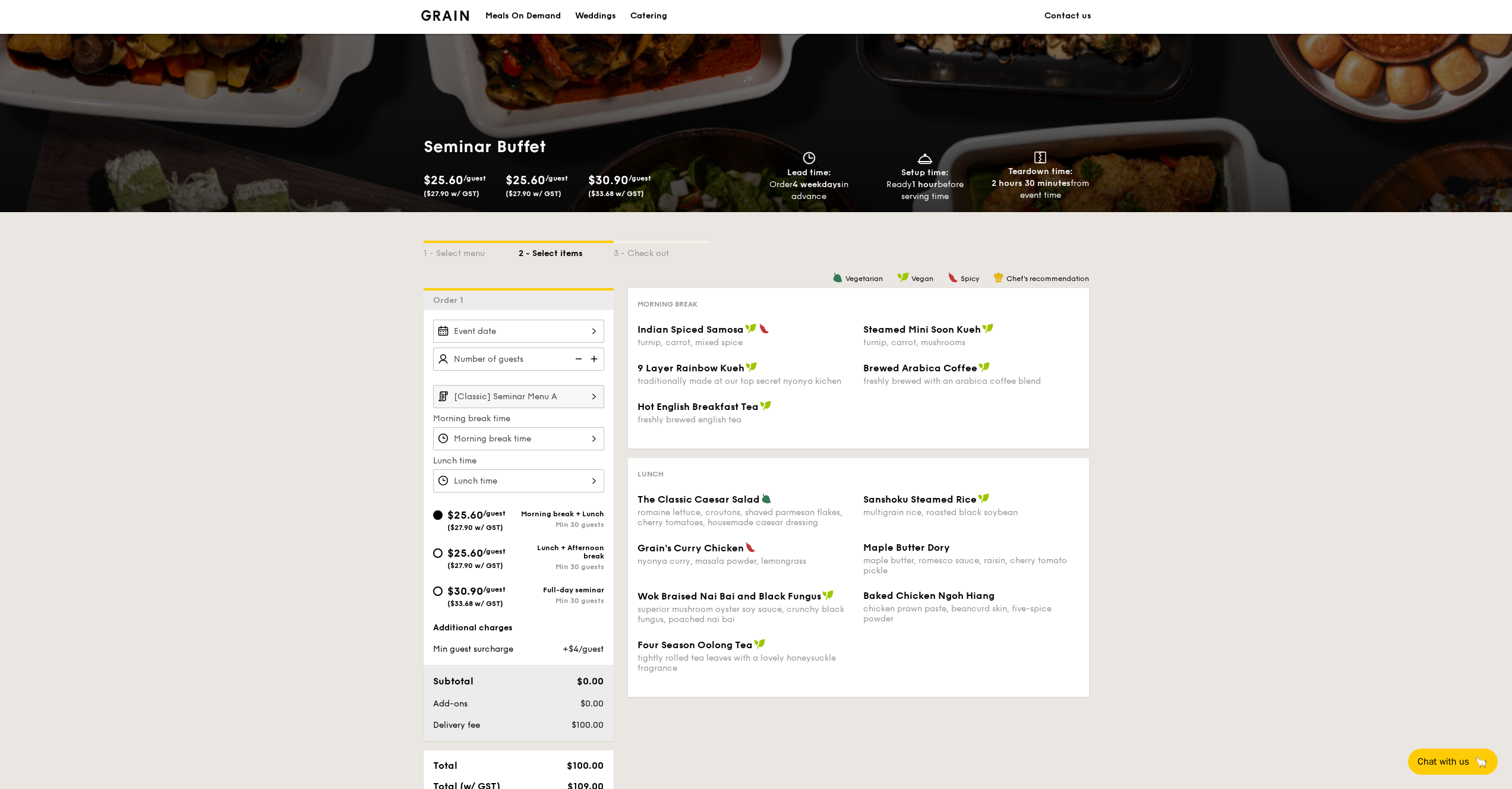 scroll, scrollTop: 55, scrollLeft: 0, axis: vertical 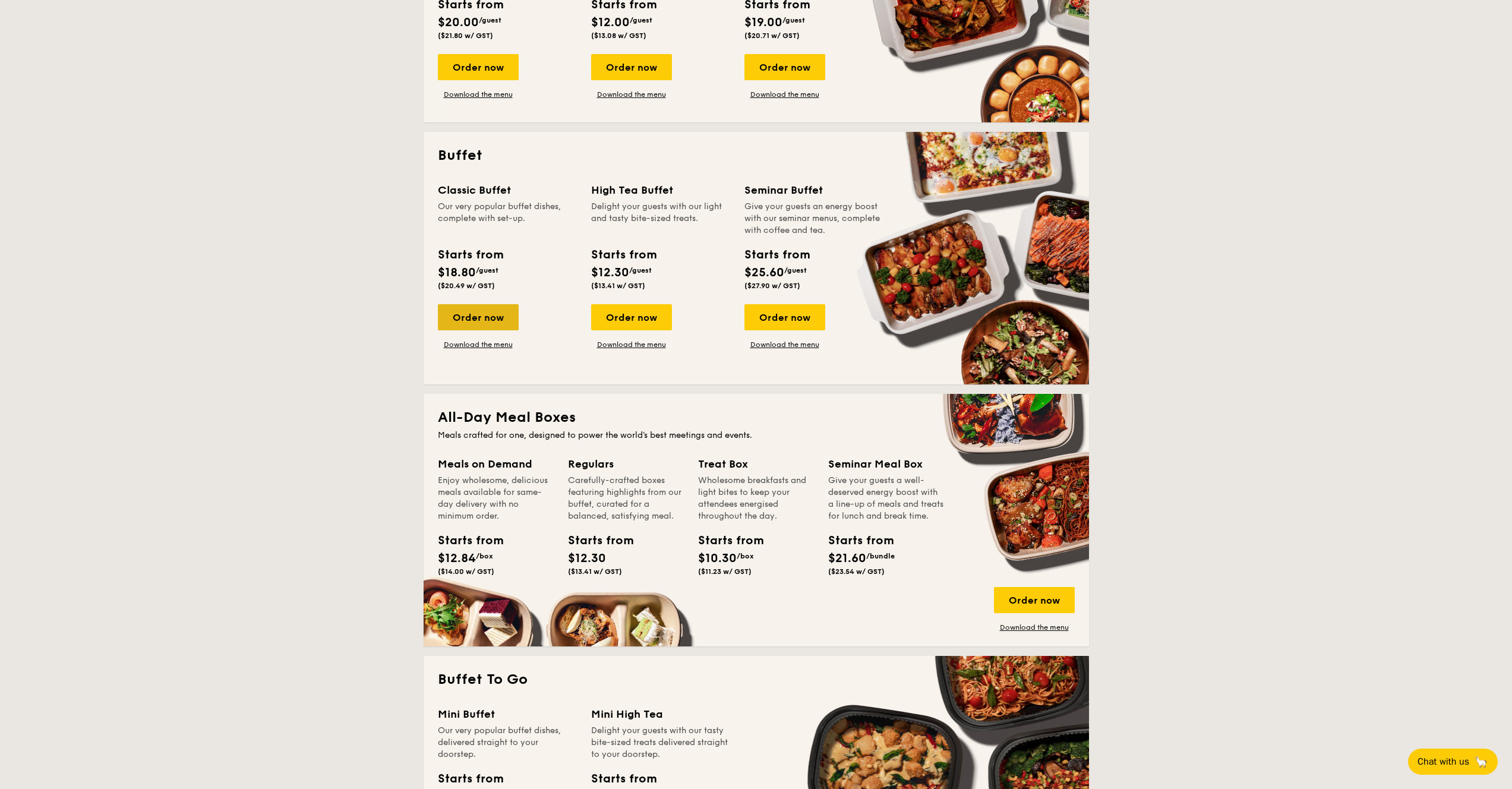 click on "Order now" at bounding box center [478, 317] 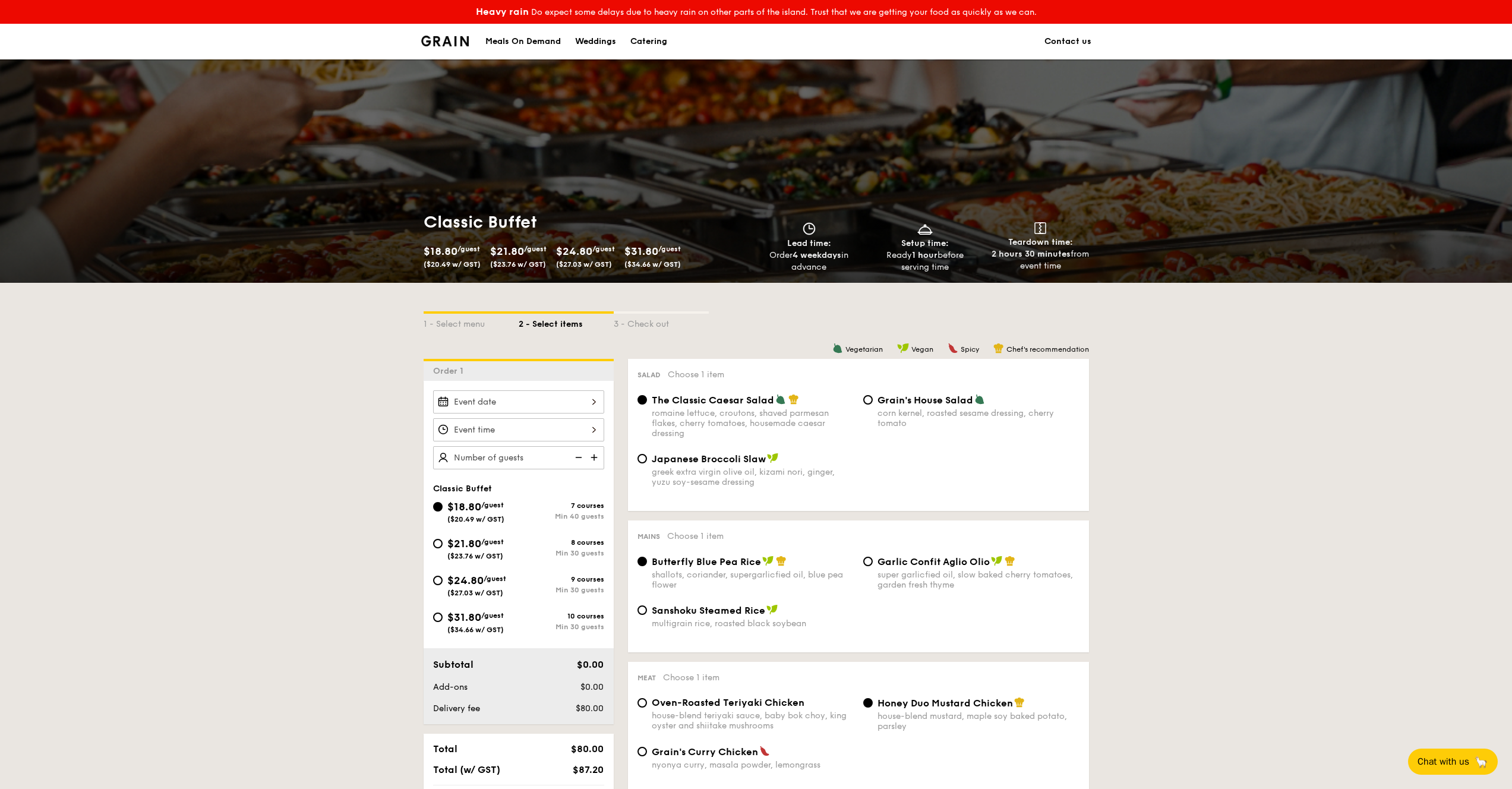 scroll, scrollTop: 45, scrollLeft: 0, axis: vertical 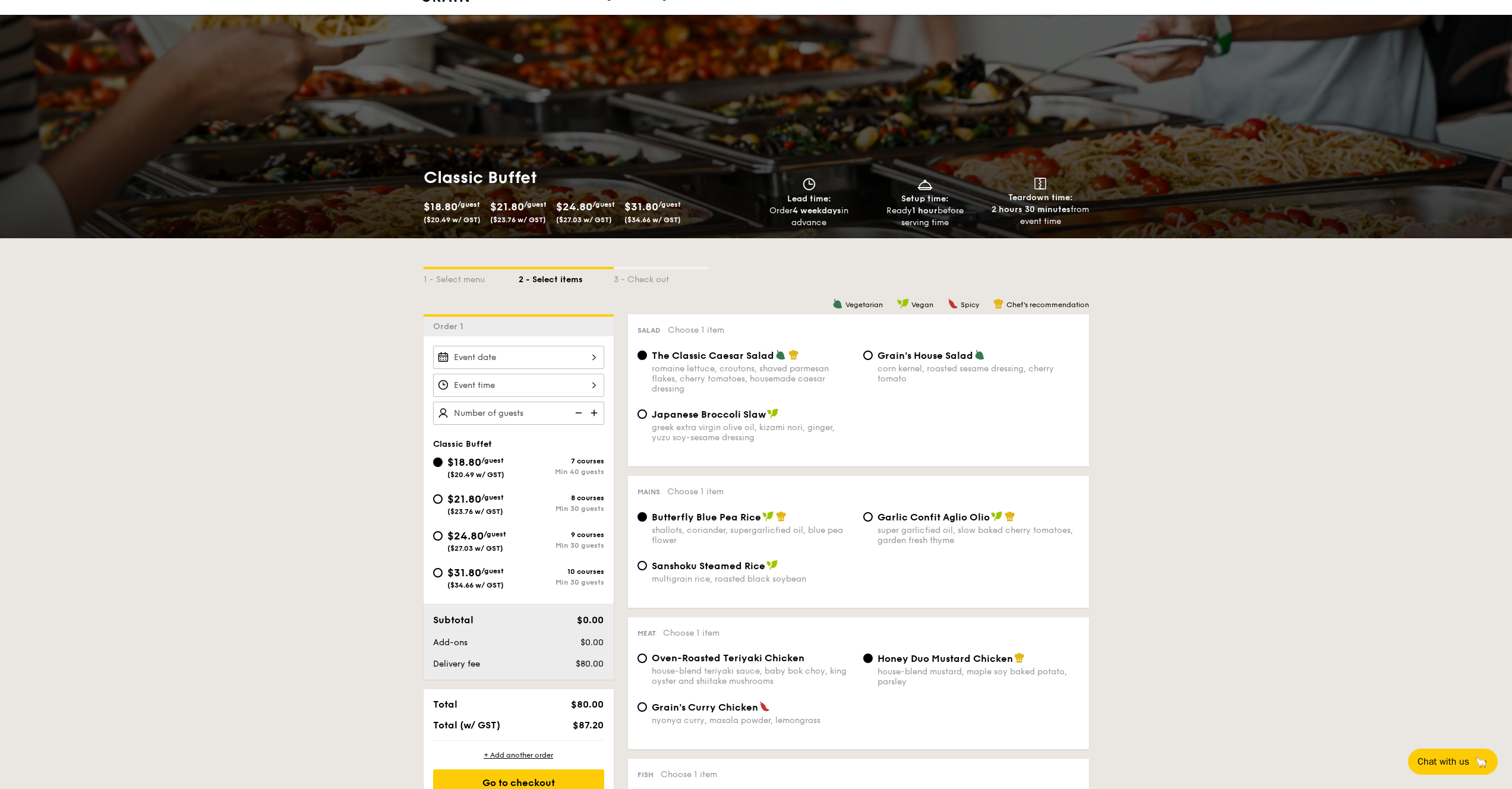 click on "$31.80
/guest
($34.66 w/ GST)" at bounding box center (475, 577) 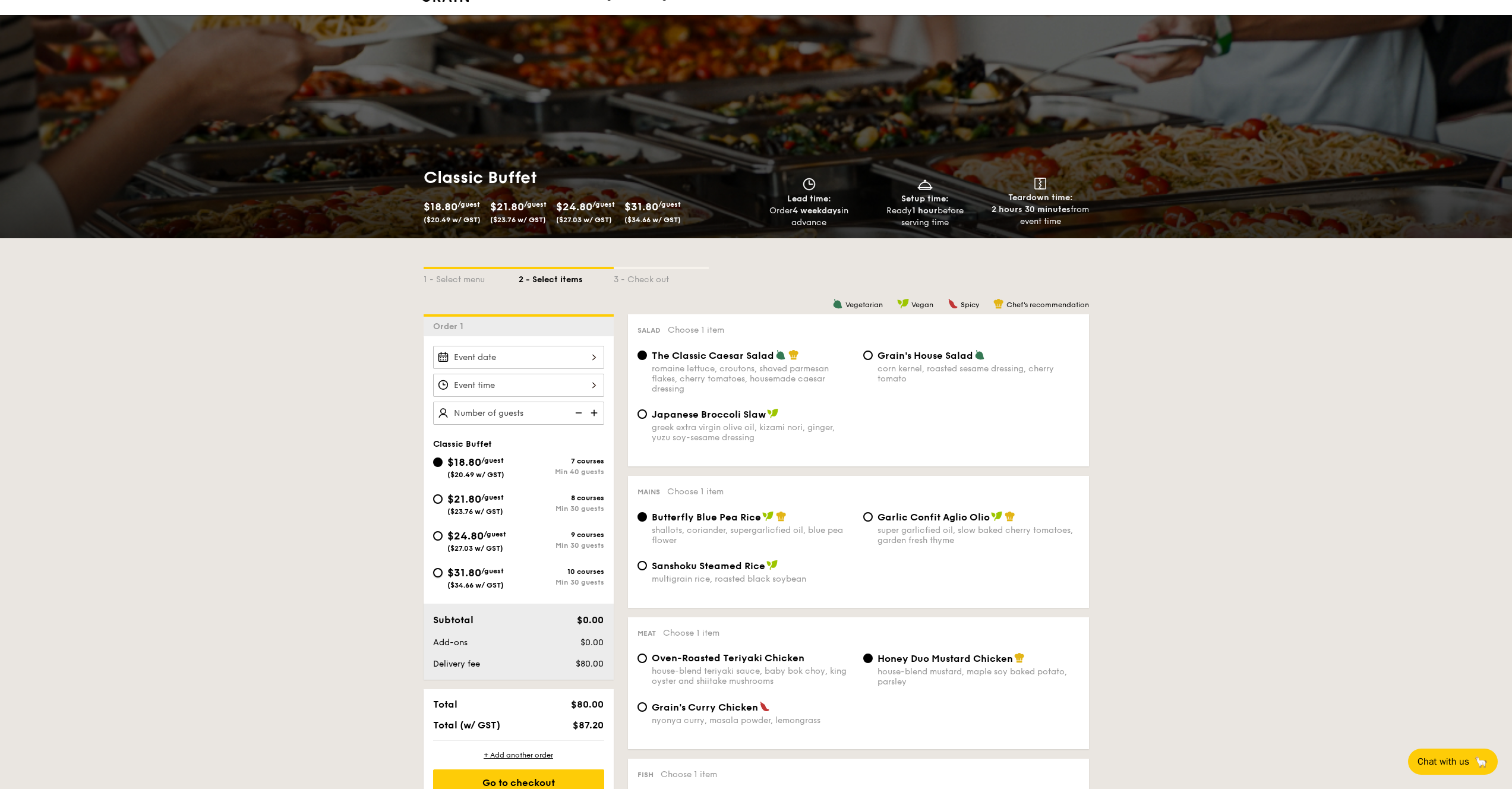 click on "$31.80
/guest
($34.66 w/ GST)
10 courses
Min 30 guests" at bounding box center [438, 573] 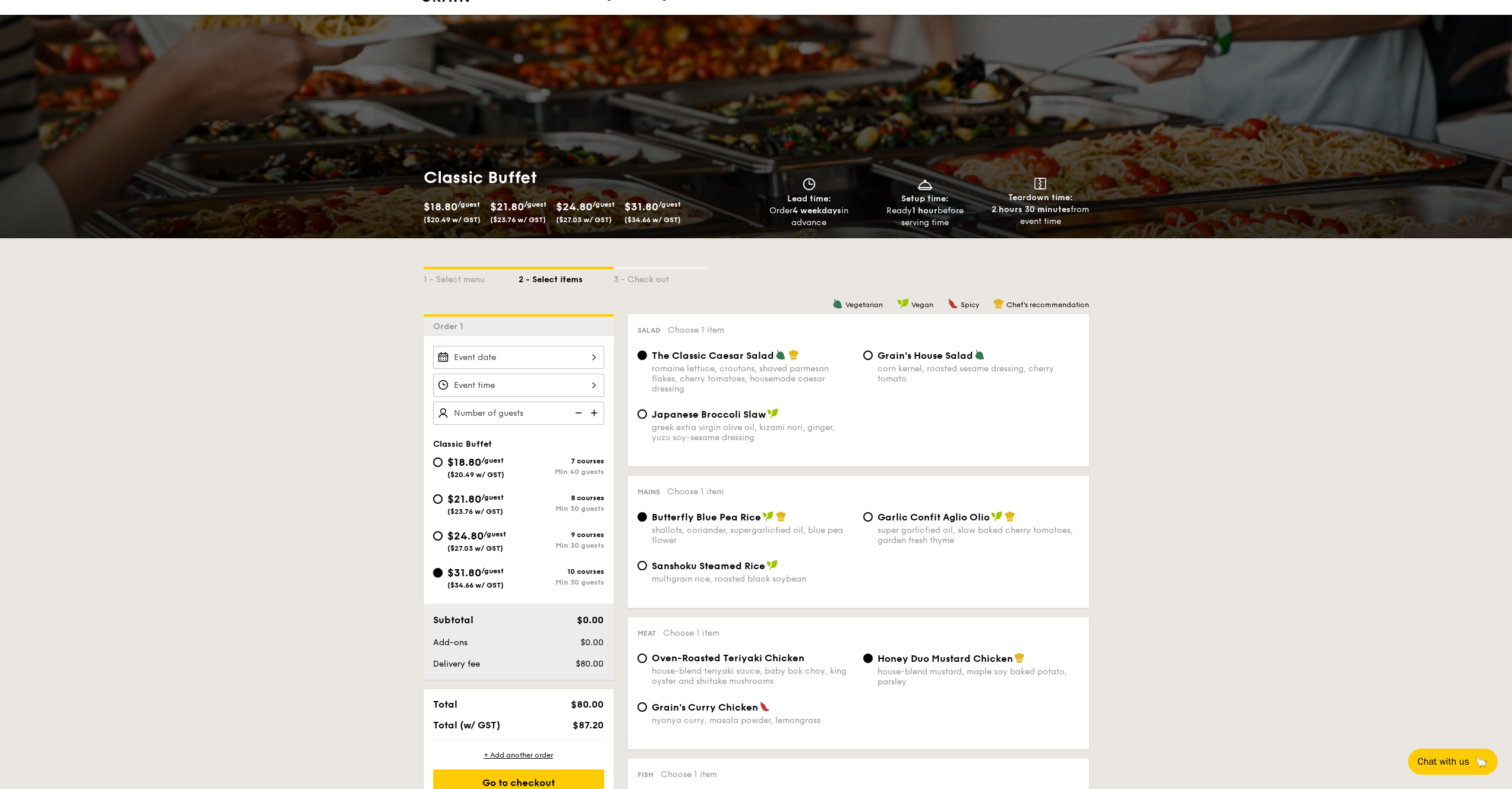 radio on "true" 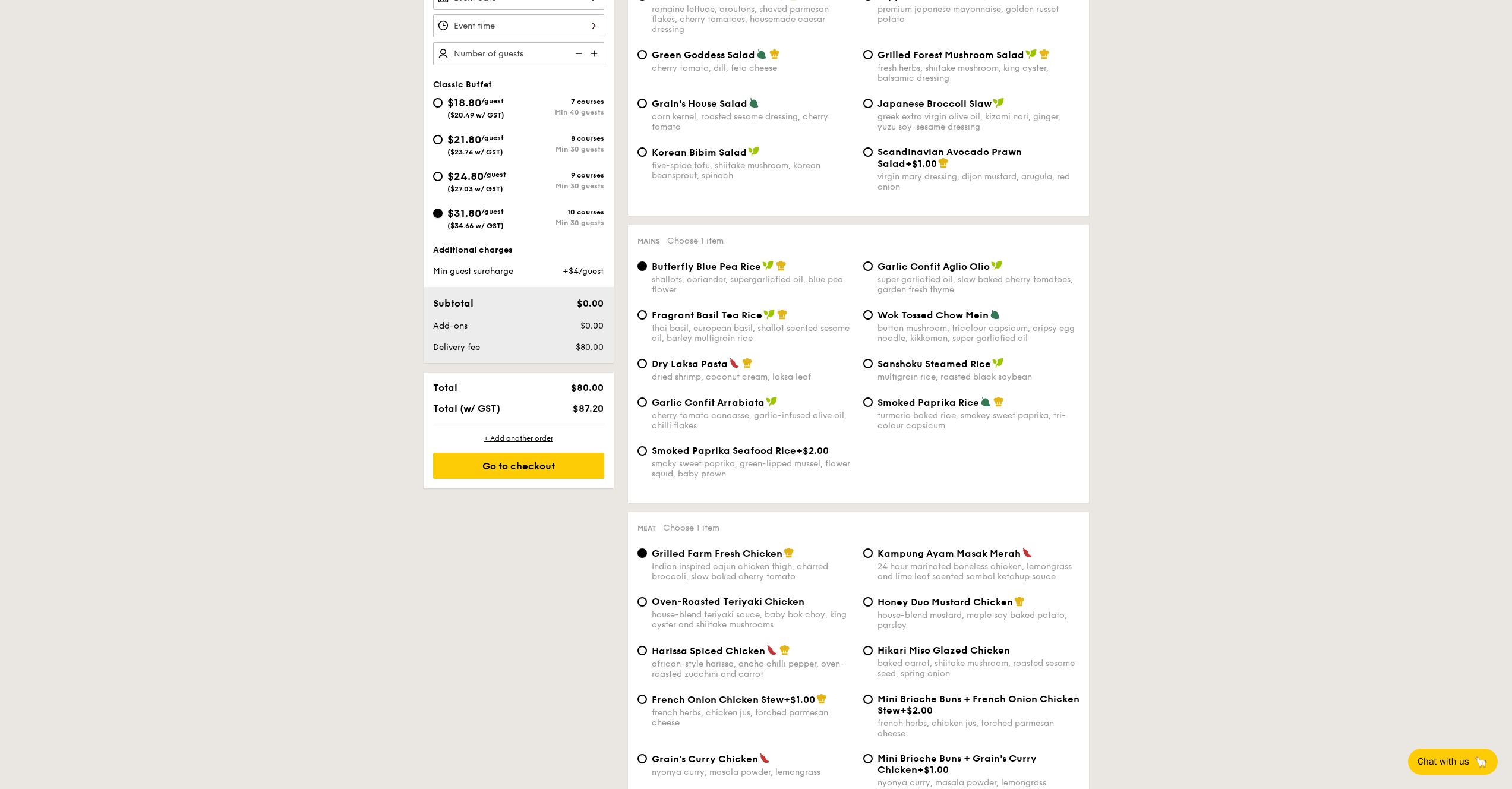 scroll, scrollTop: 696, scrollLeft: 0, axis: vertical 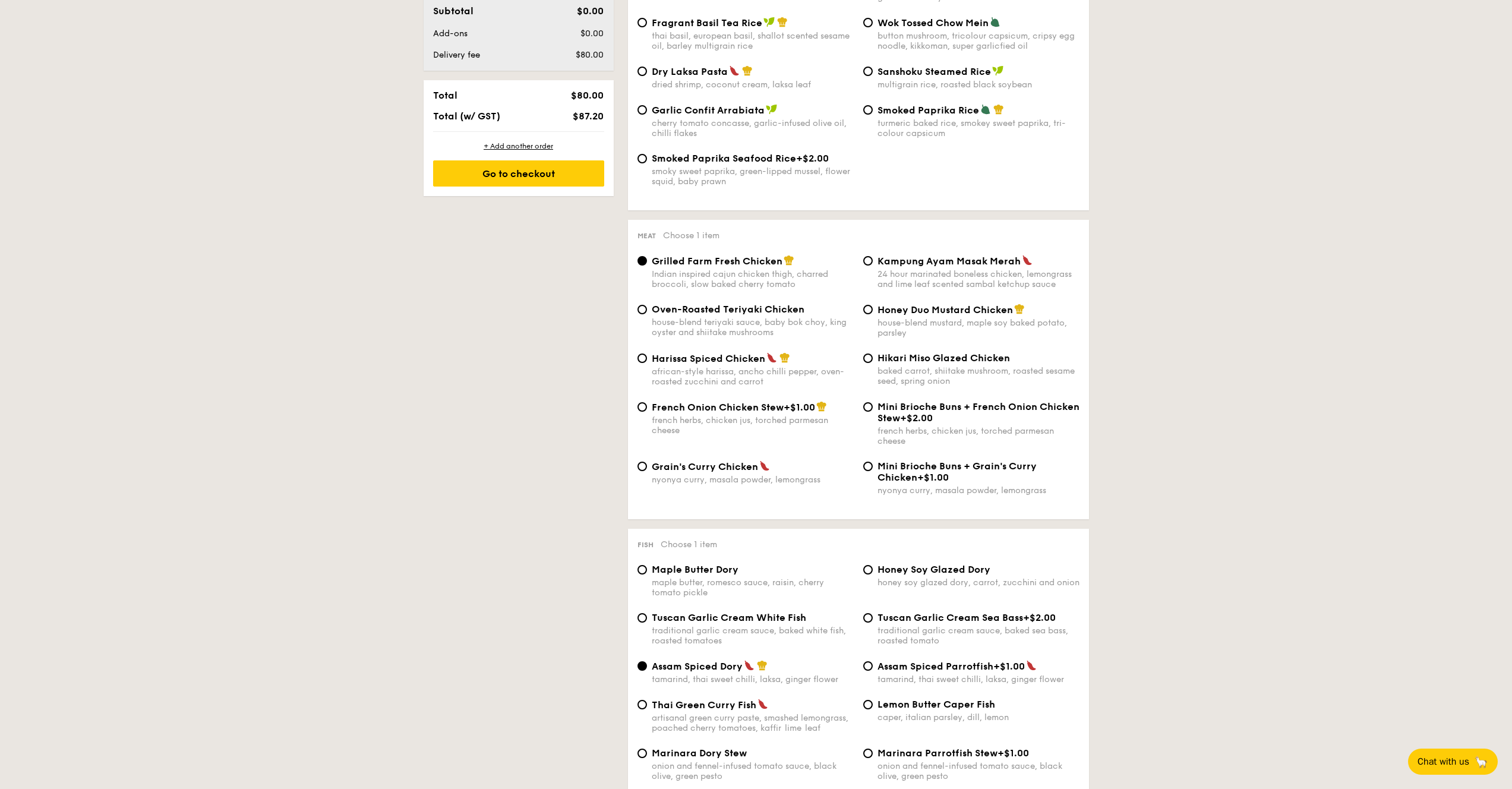click on "house-blend mustard, maple soy baked potato, parsley" at bounding box center [978, 328] 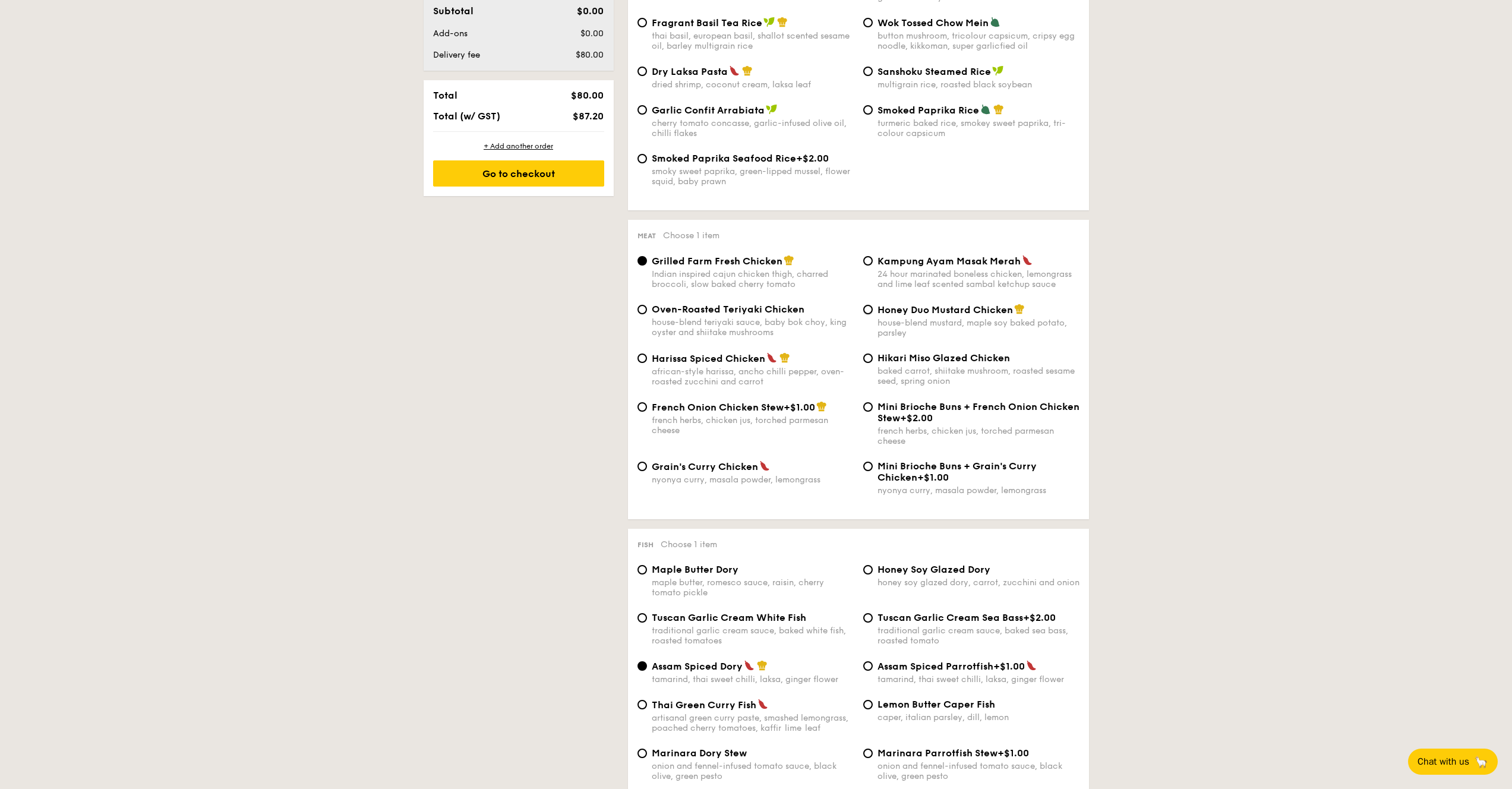 click on "Honey Duo Mustard Chicken house-blend mustard, maple soy baked potato, parsley" at bounding box center [868, 310] 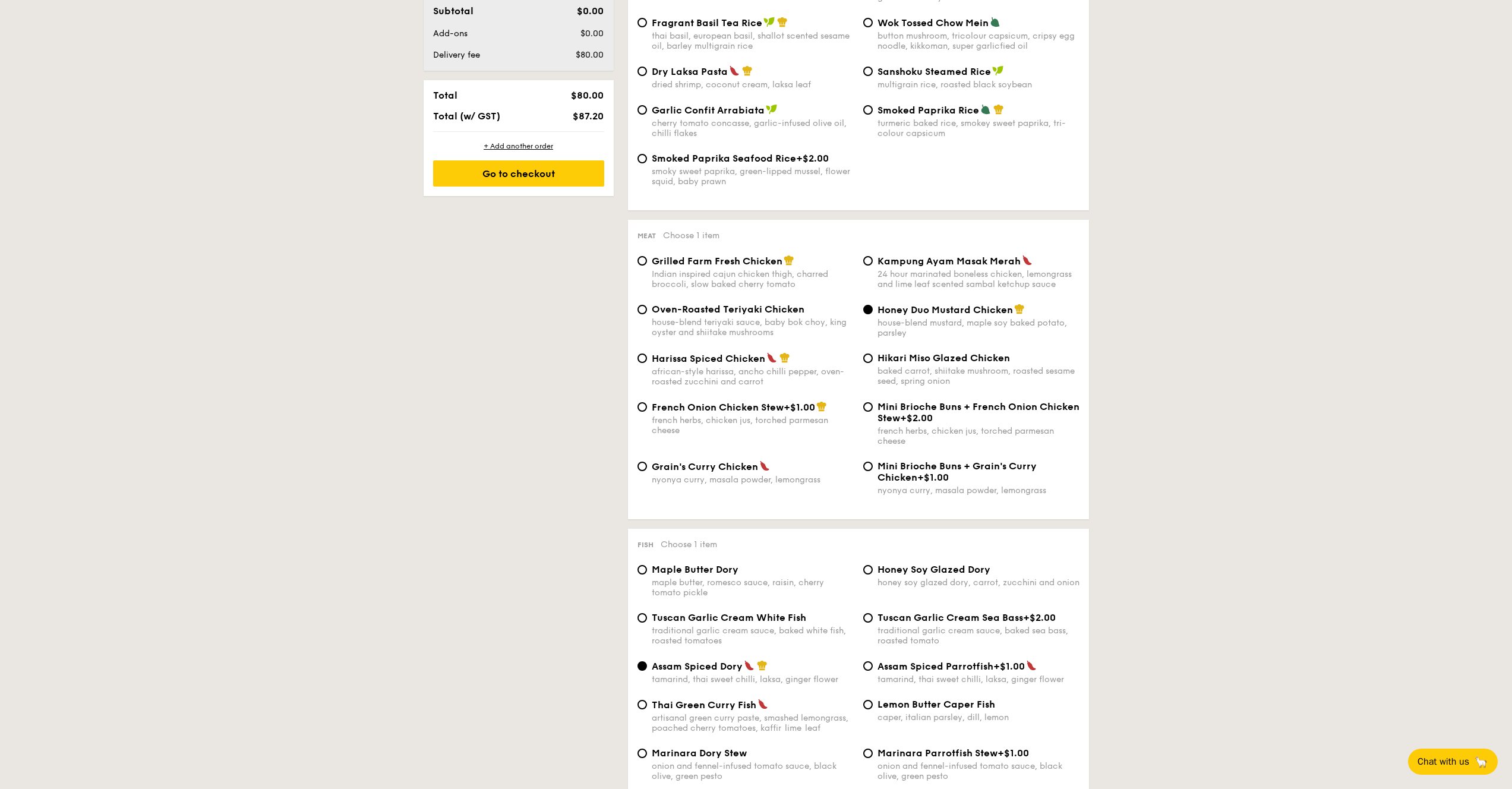 click on "house-blend teriyaki sauce, baby bok choy, king oyster and shiitake mushrooms" at bounding box center (753, 327) 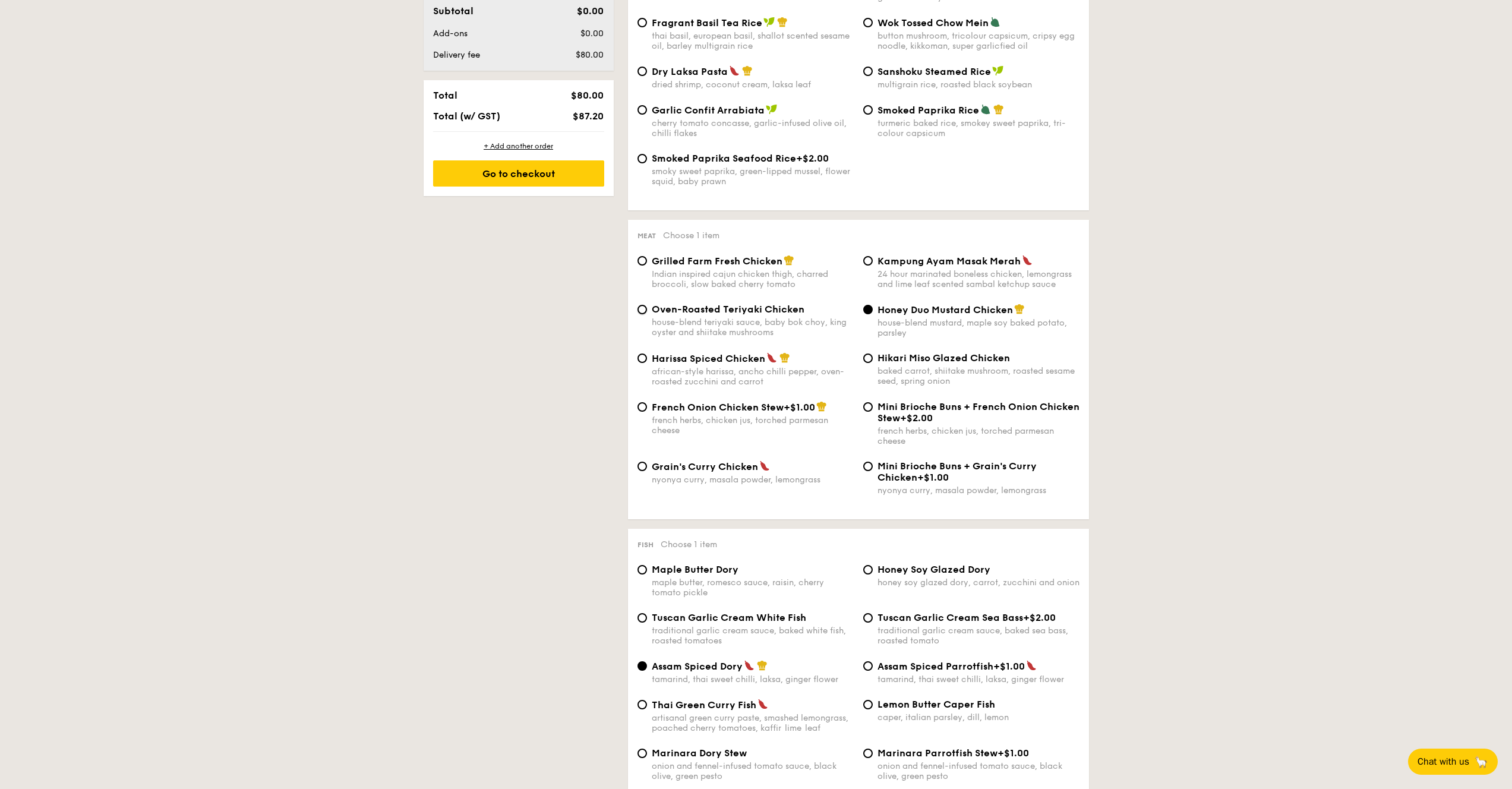 click on "Oven-Roasted Teriyaki Chicken house-blend teriyaki sauce, baby bok choy, king oyster and shiitake mushrooms" at bounding box center [642, 310] 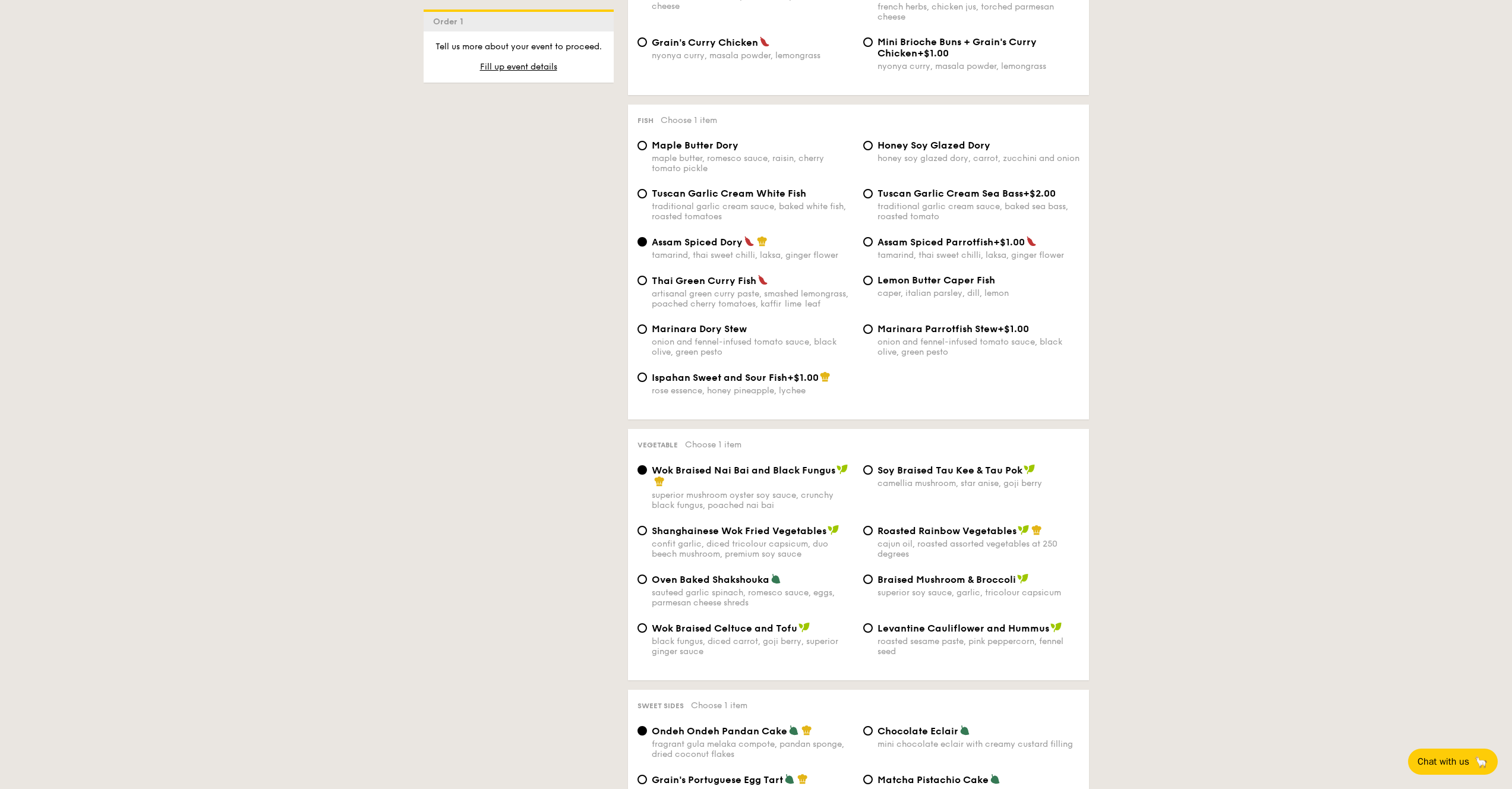 scroll, scrollTop: 1204, scrollLeft: 0, axis: vertical 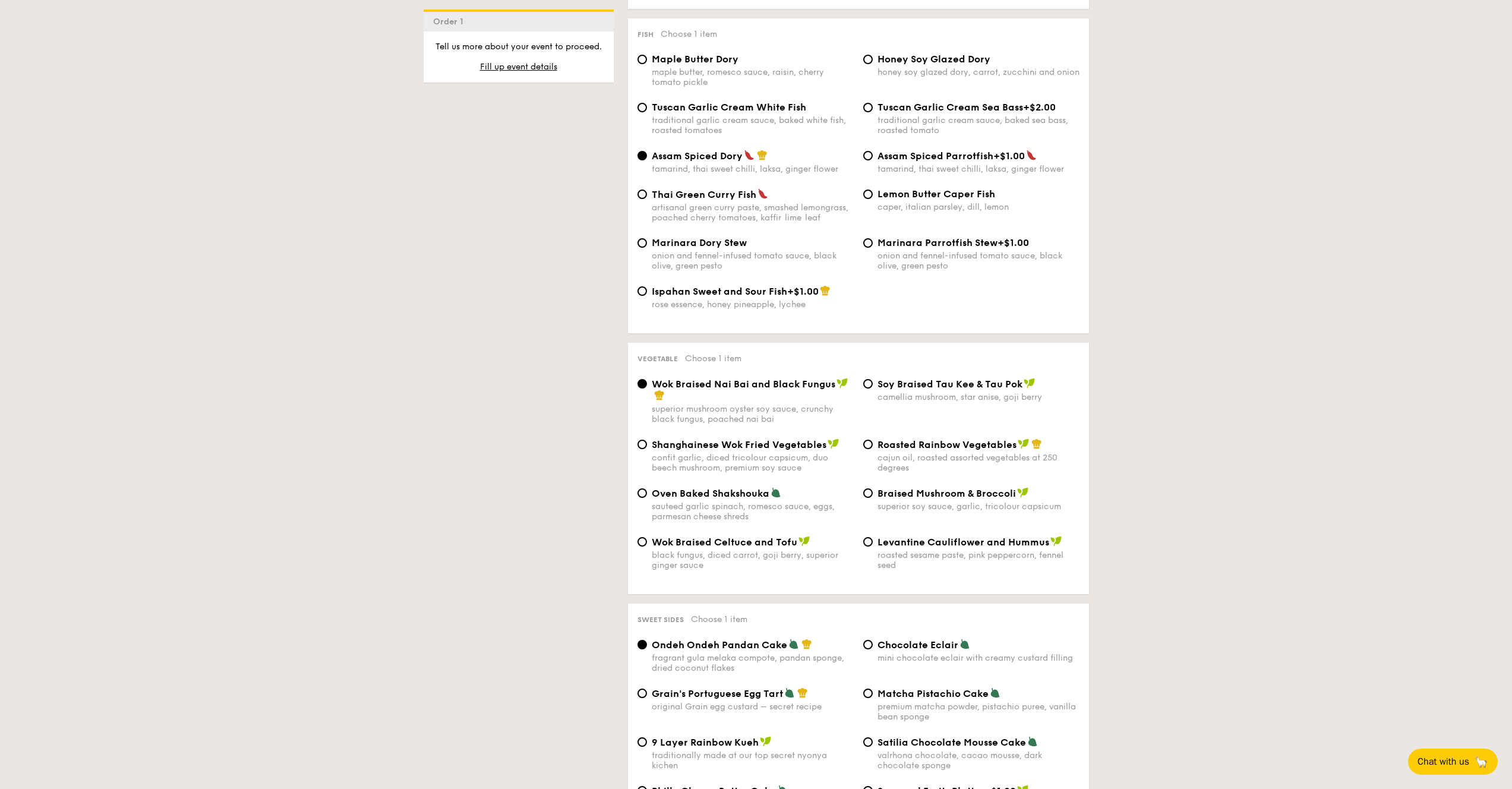 click on "sauteed garlic spinach, romesco sauce, eggs, parmesan cheese shreds" at bounding box center [753, 512] 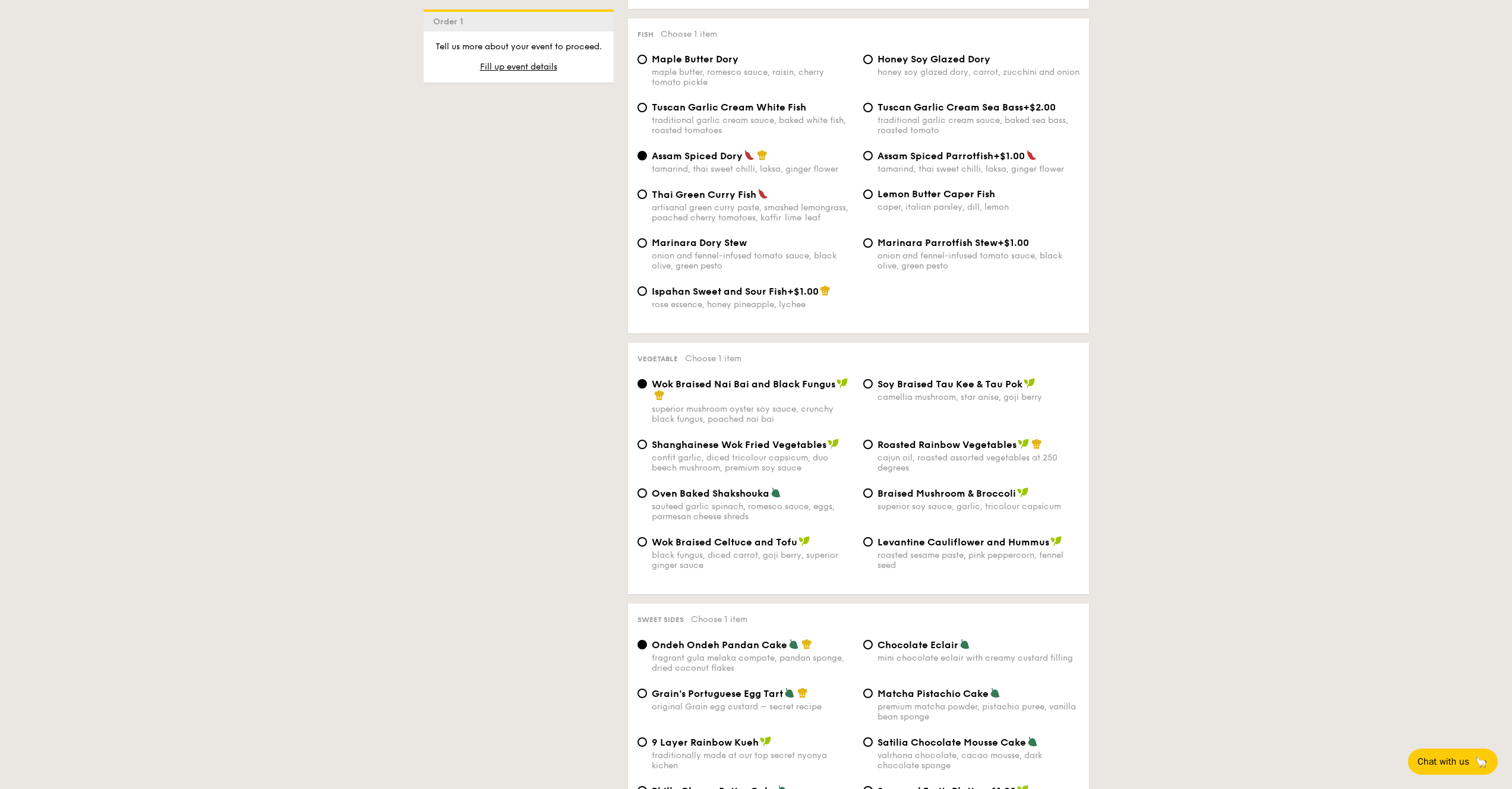 click on "Oven Baked Shakshouka sauteed garlic spinach, romesco sauce, eggs, parmesan cheese shreds" at bounding box center [642, 493] 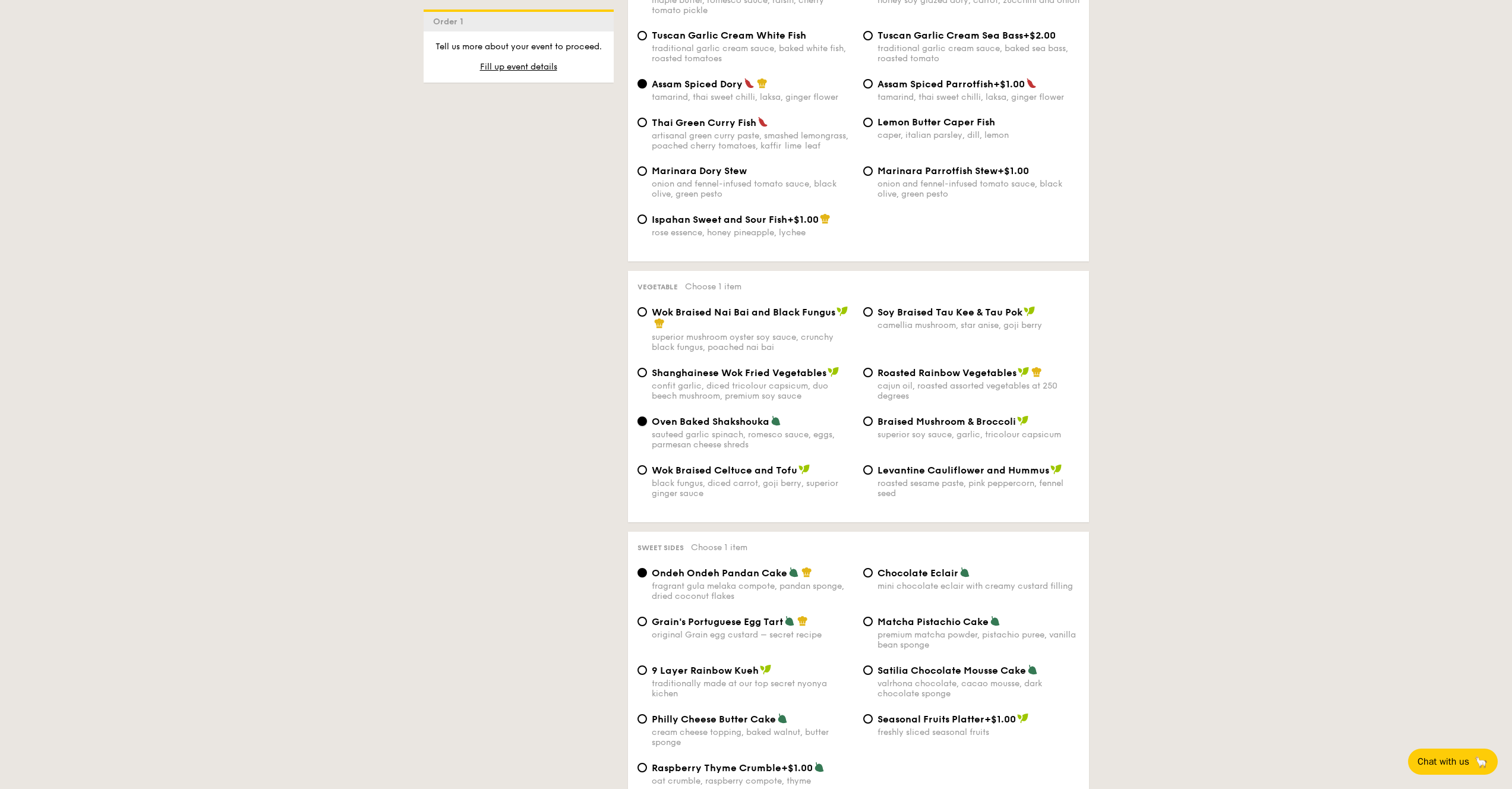 scroll, scrollTop: 1483, scrollLeft: 0, axis: vertical 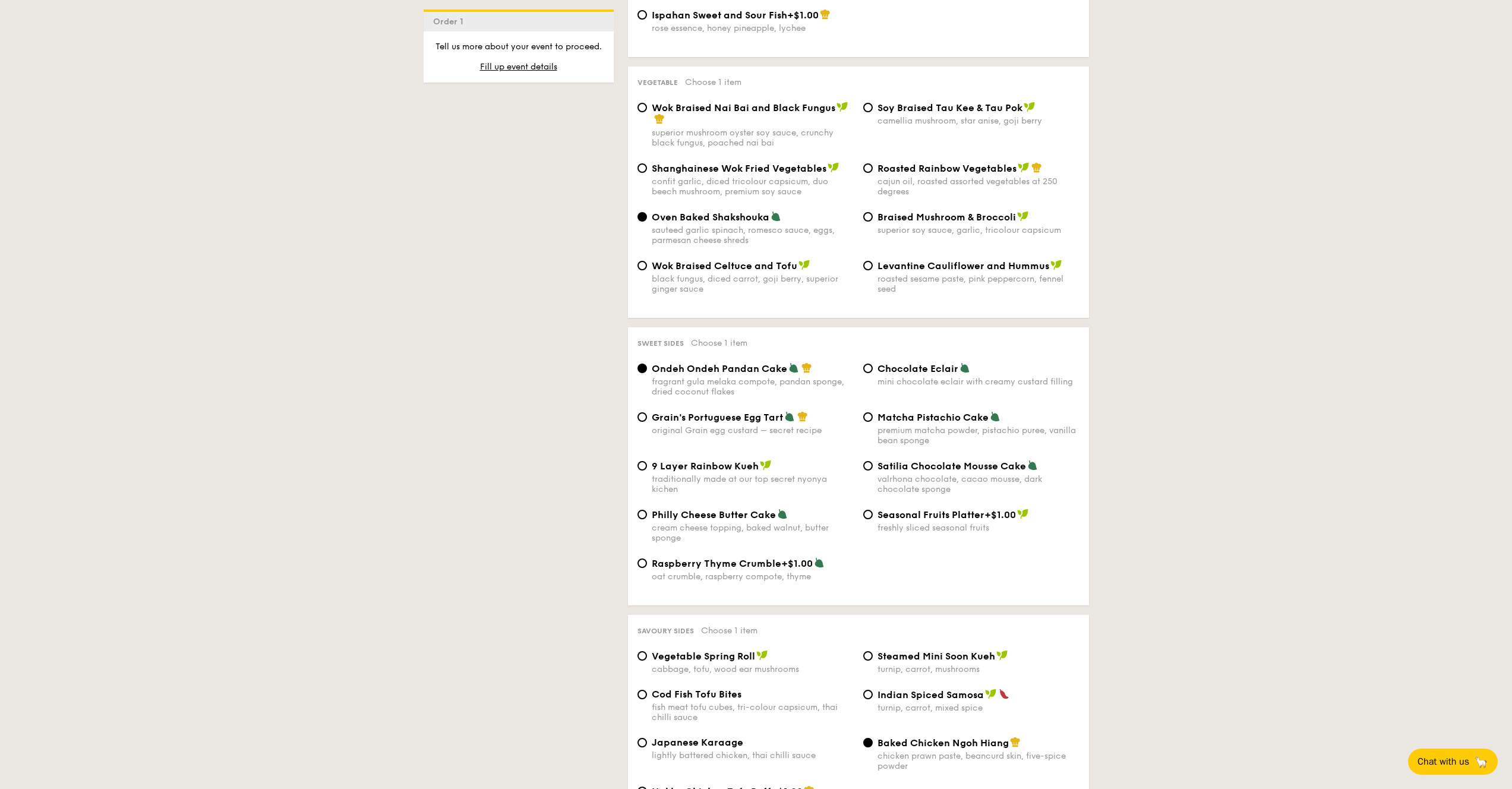 click on "mini chocolate eclair with creamy custard filling" at bounding box center [978, 381] 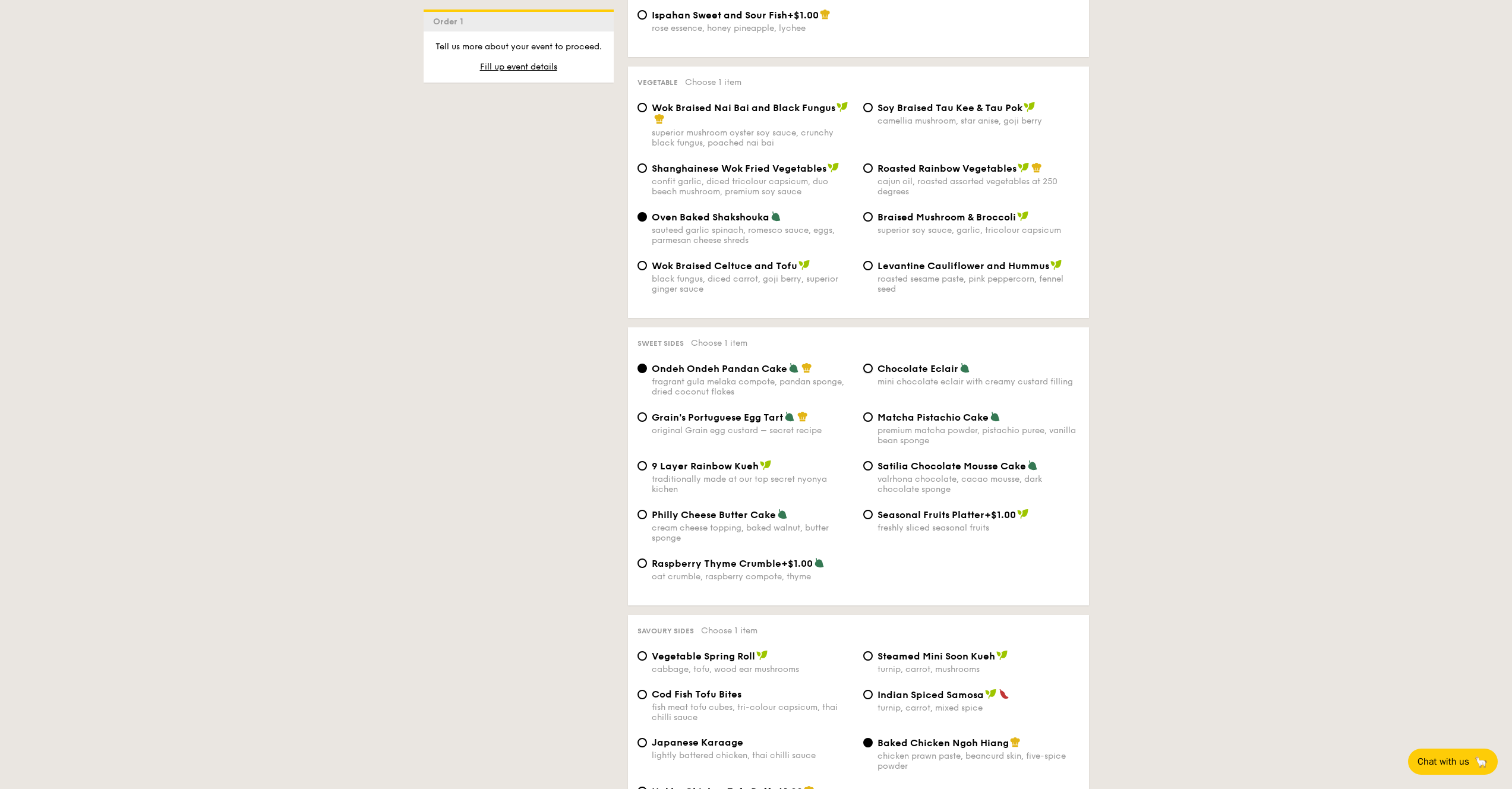 click on "Chocolate Eclair mini chocolate eclair with creamy custard filling" at bounding box center (868, 368) 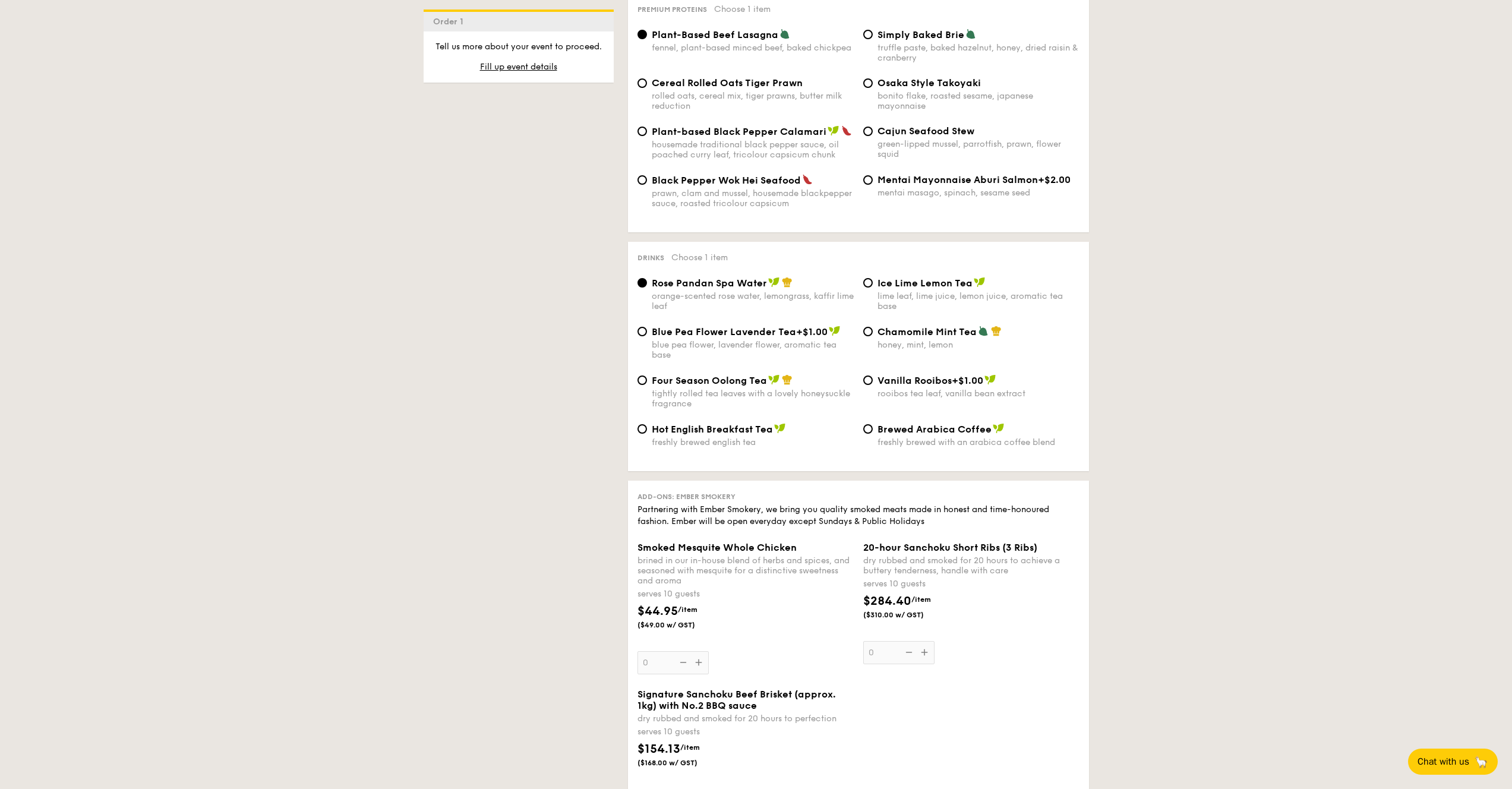 scroll, scrollTop: 2647, scrollLeft: 0, axis: vertical 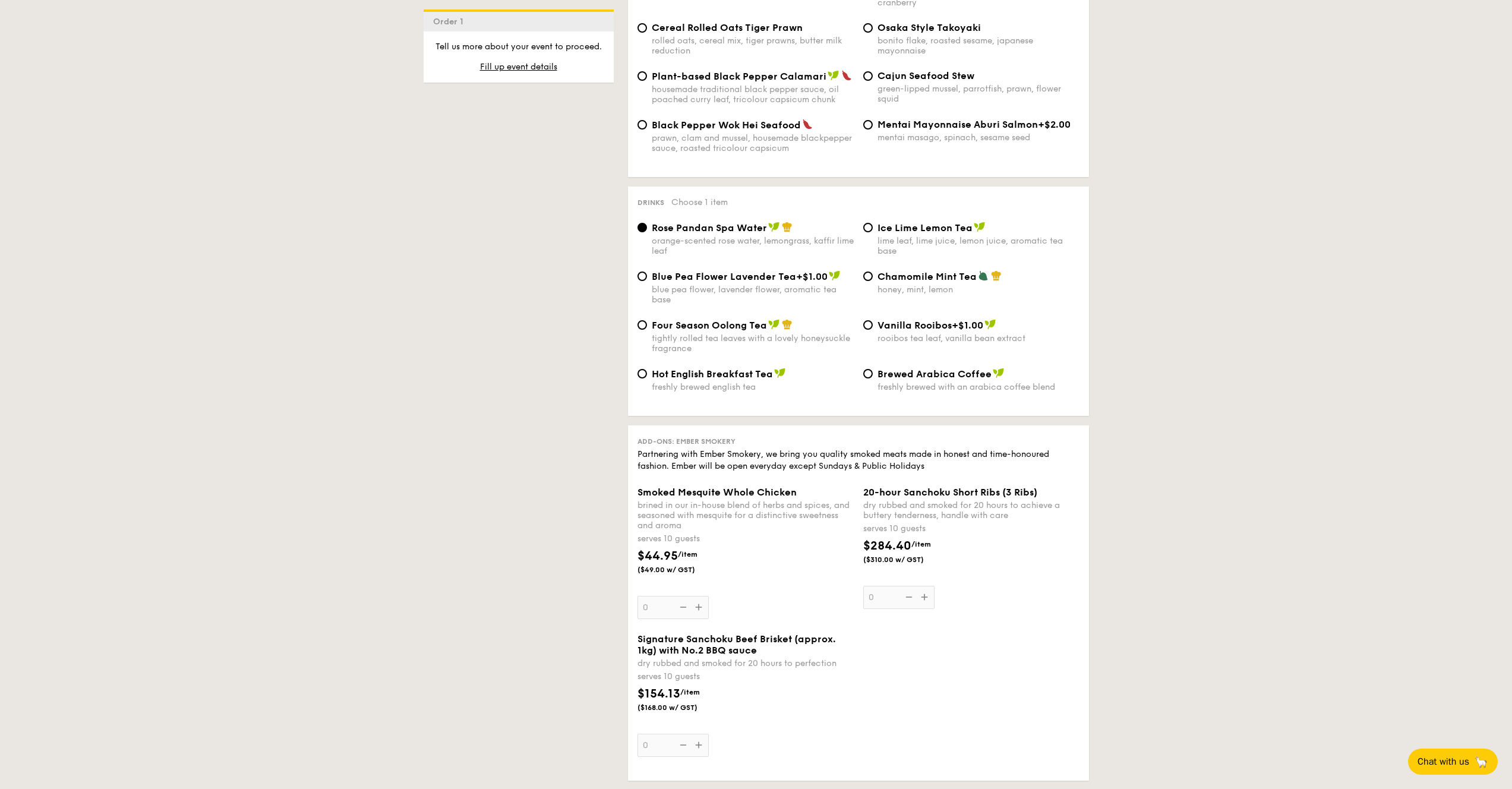 click on "Ice Lime Lemon Tea" at bounding box center [925, 228] 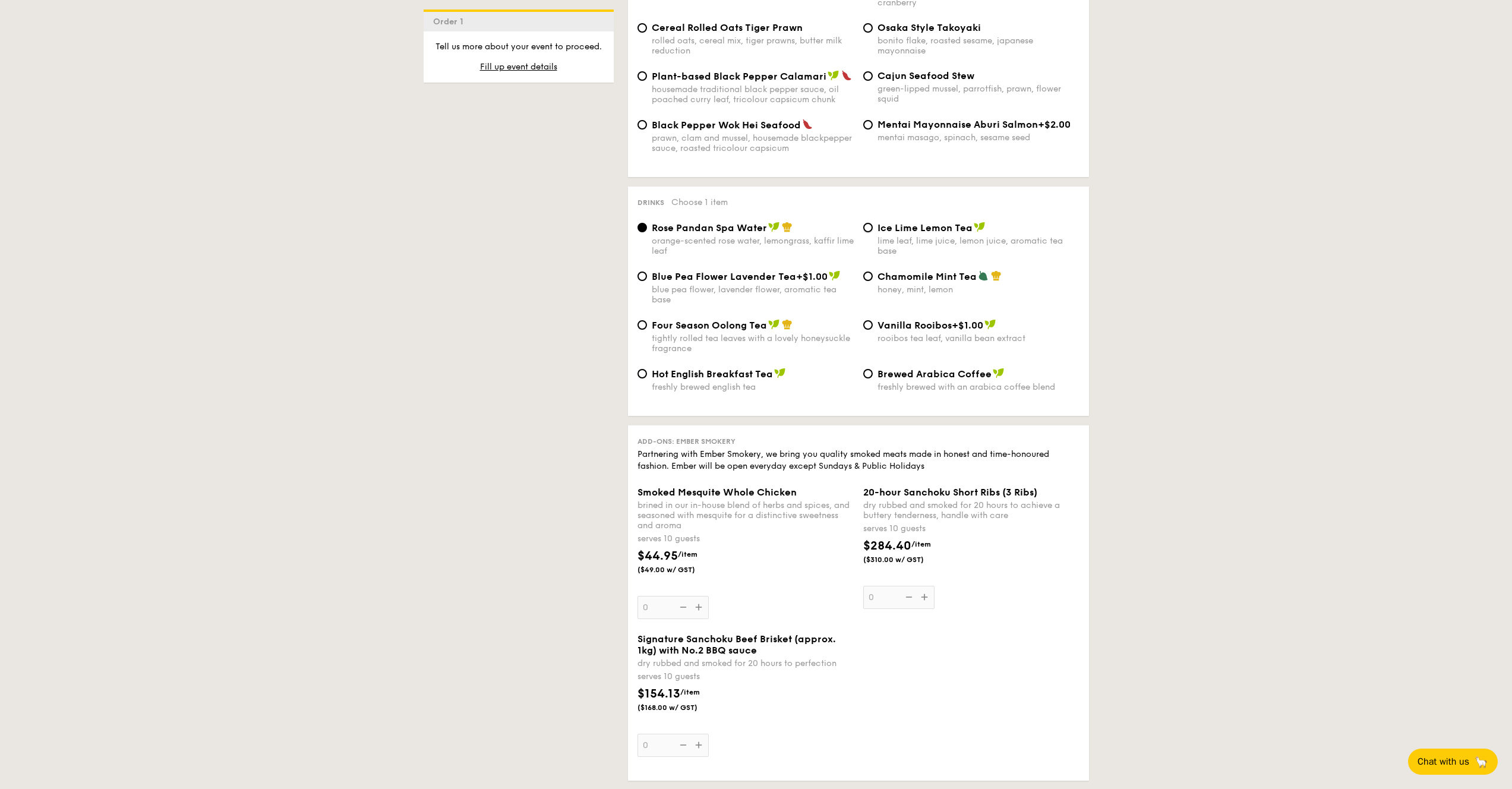 click on "Ice Lime Lemon Tea lime leaf, lime juice, lemon juice, aromatic tea base" at bounding box center (868, 228) 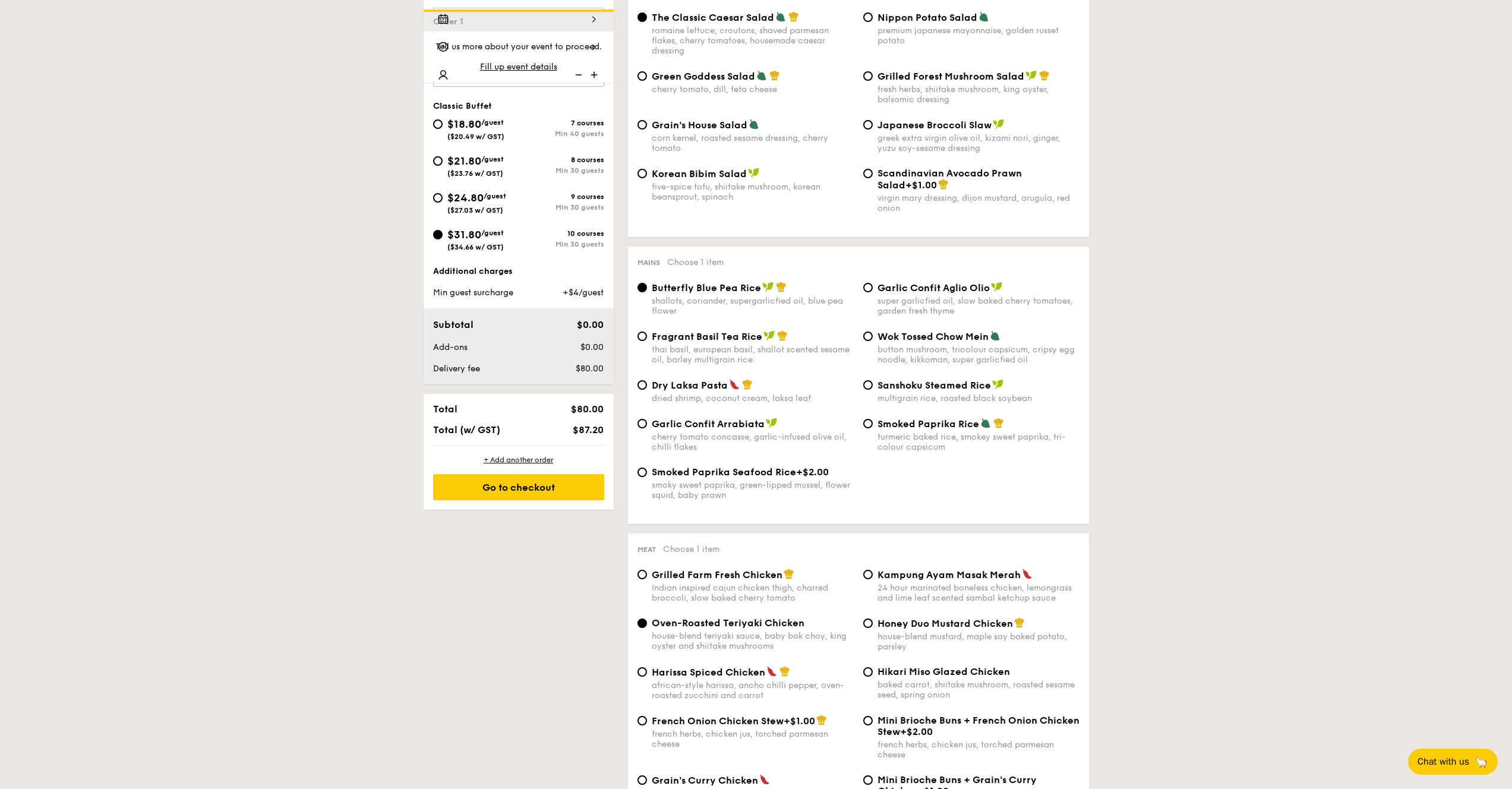 scroll, scrollTop: 0, scrollLeft: 0, axis: both 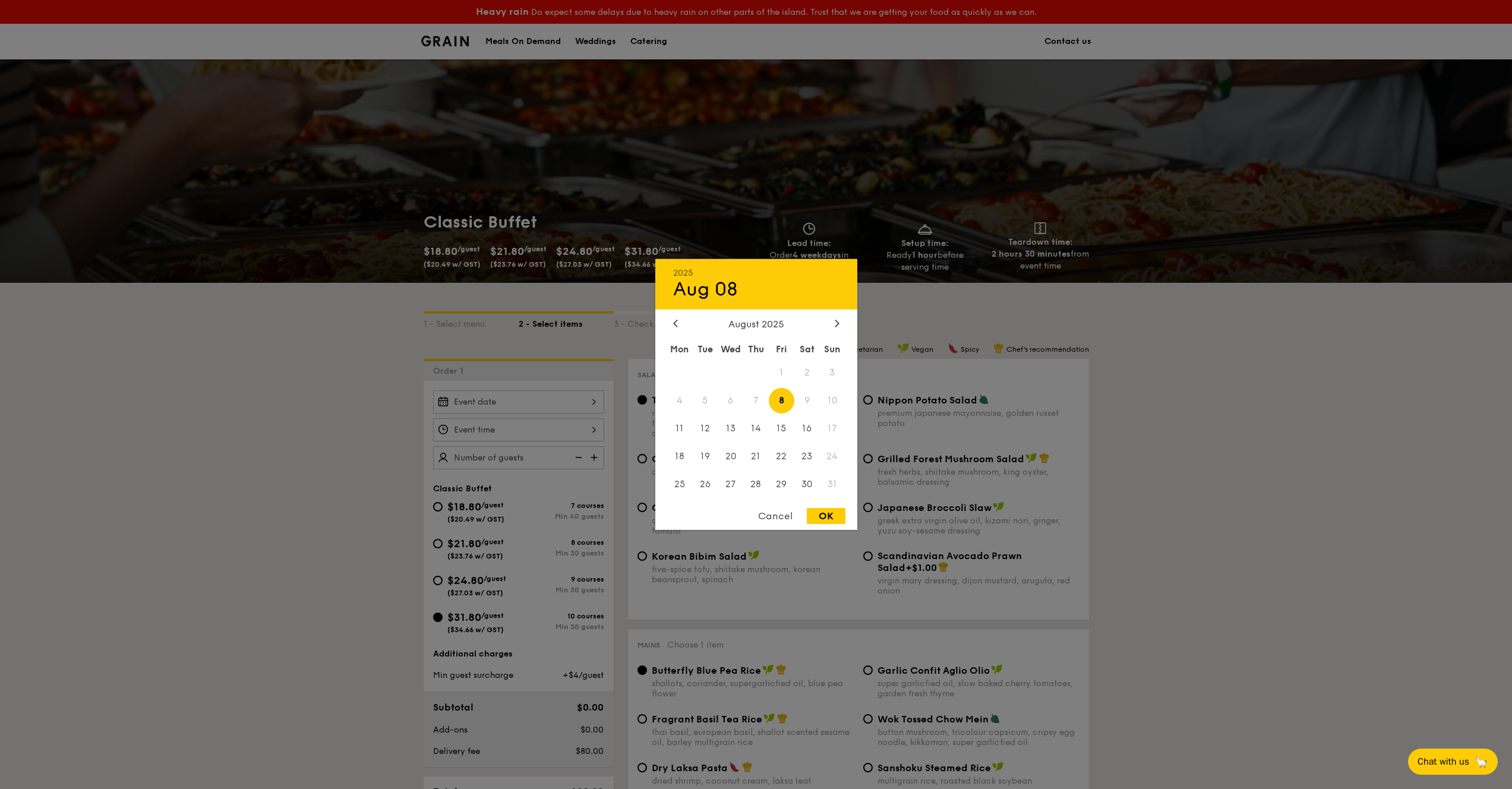 click on "[DATE] [DATE] [DATE]   [DAY] [DAY] [DAY] [DAY] [DAY] [DAY] [DAY]   1 2 3 4 5 6 7 8 9 10 11 12 13 14 15 16 17 18 19 20 21 22 23 24 25 26 27 28 29 30 31     [WORD]   [WORD]" at bounding box center (519, 402) 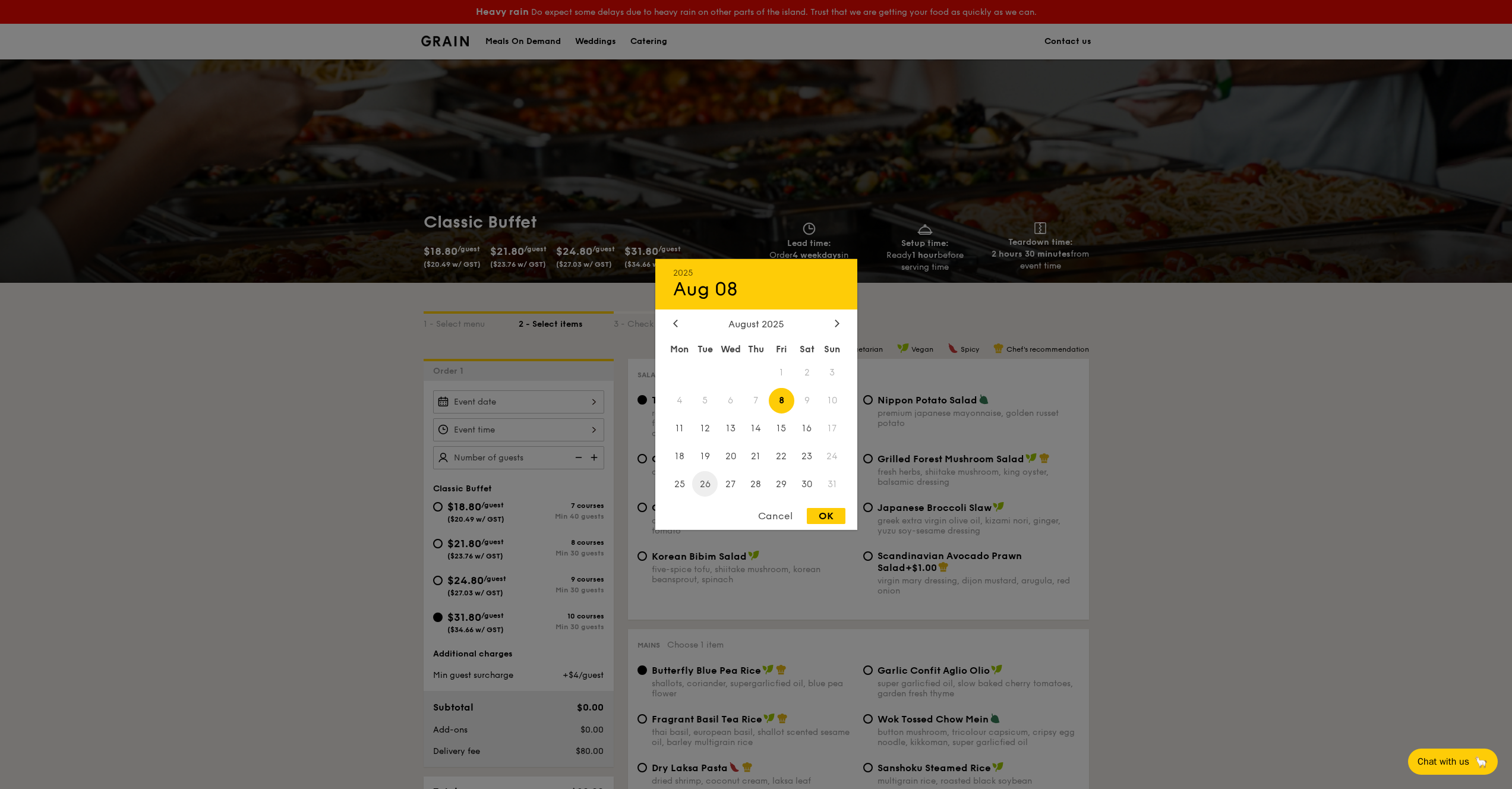 click on "26" at bounding box center (705, 484) 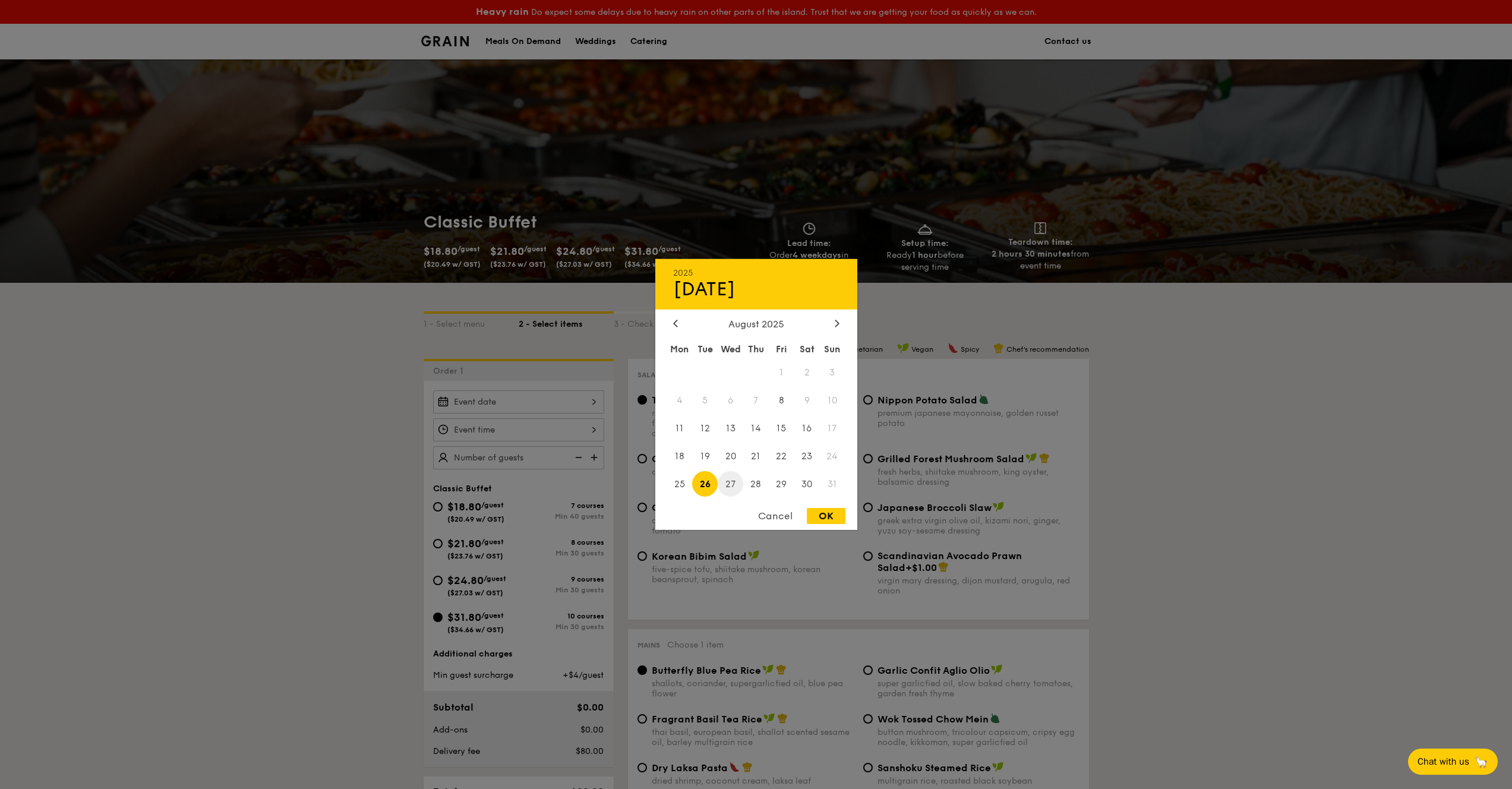 click on "27" at bounding box center [730, 484] 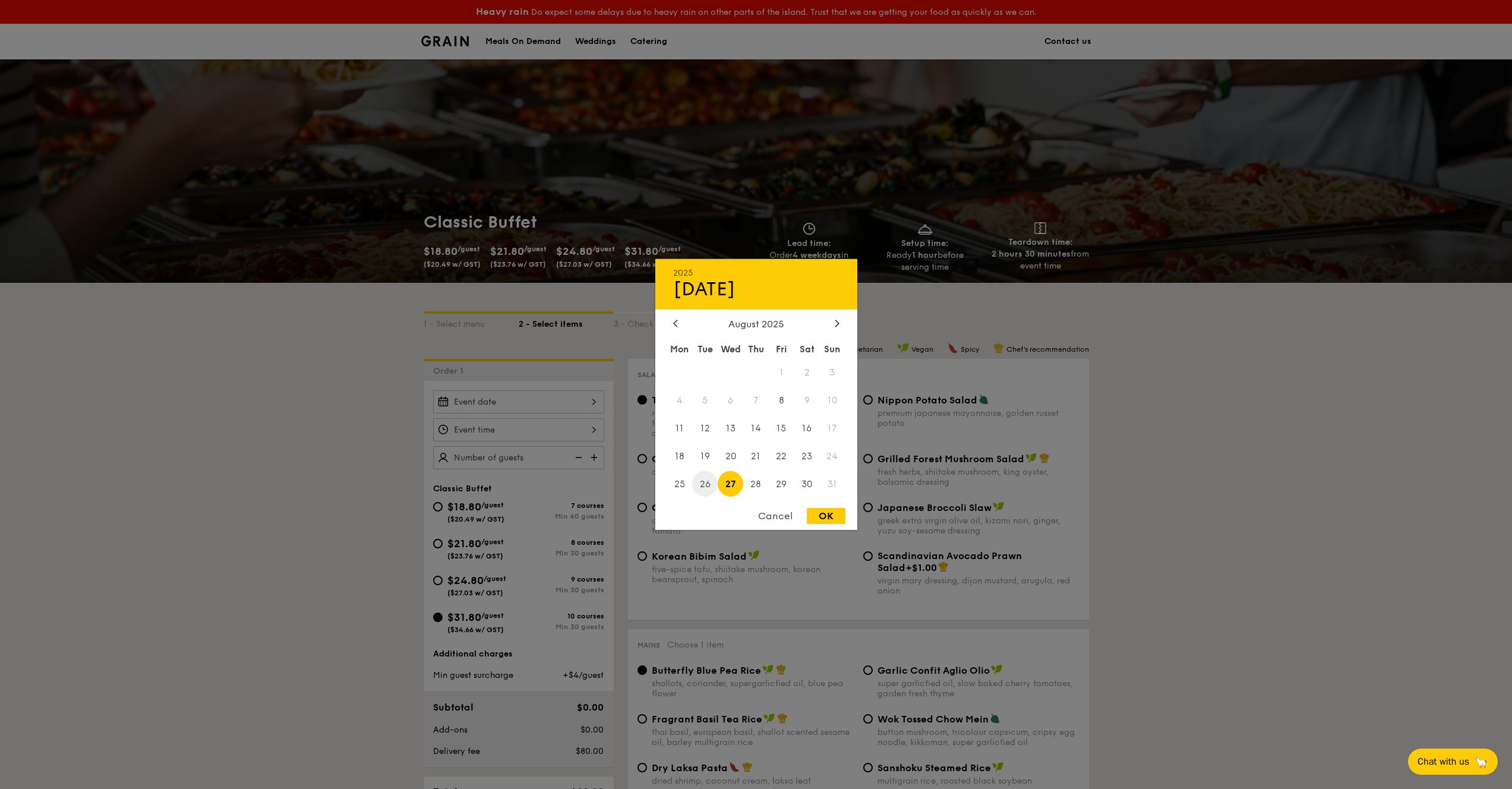 click on "26" at bounding box center (705, 484) 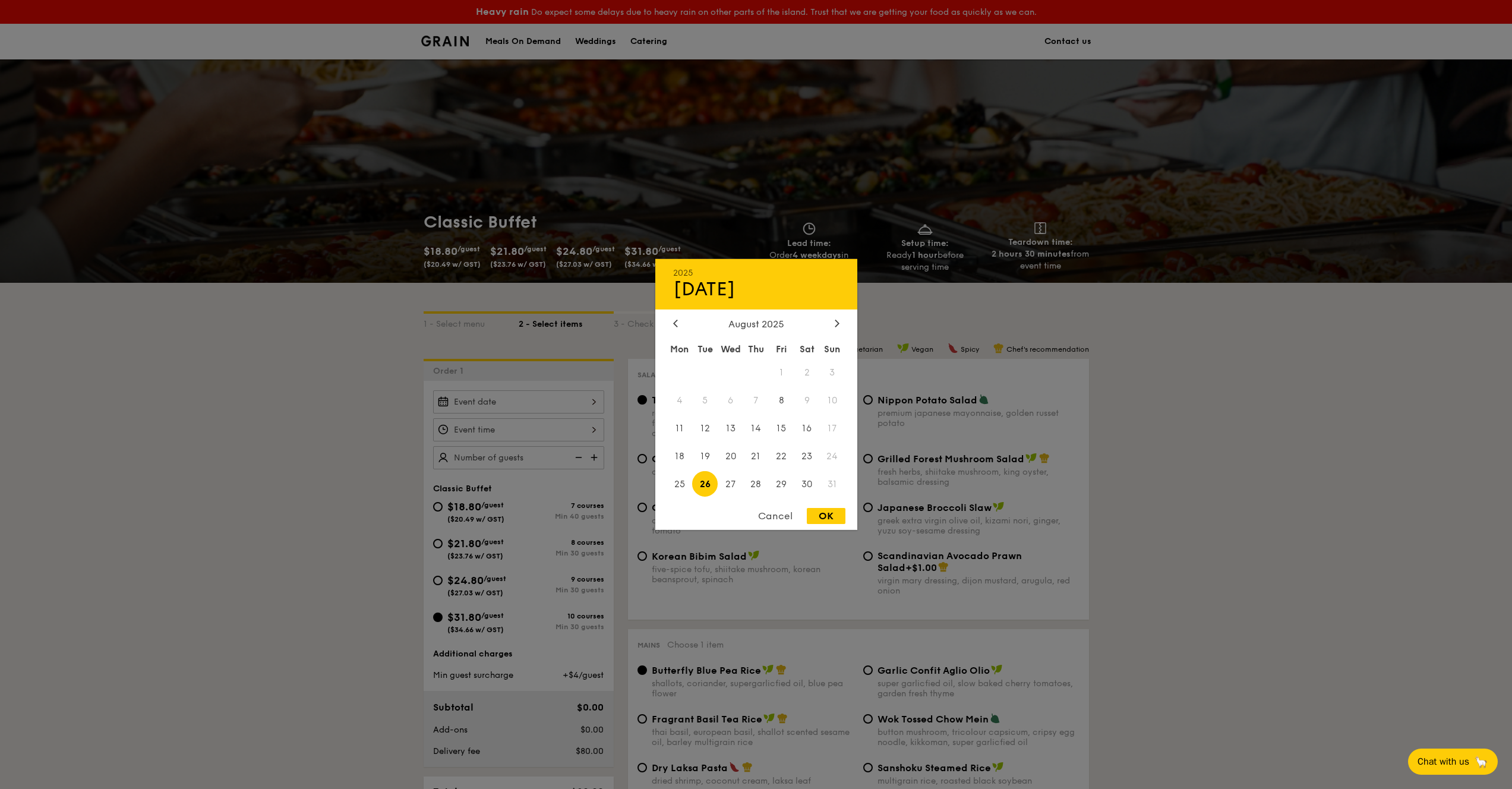 click on "OK" at bounding box center (826, 516) 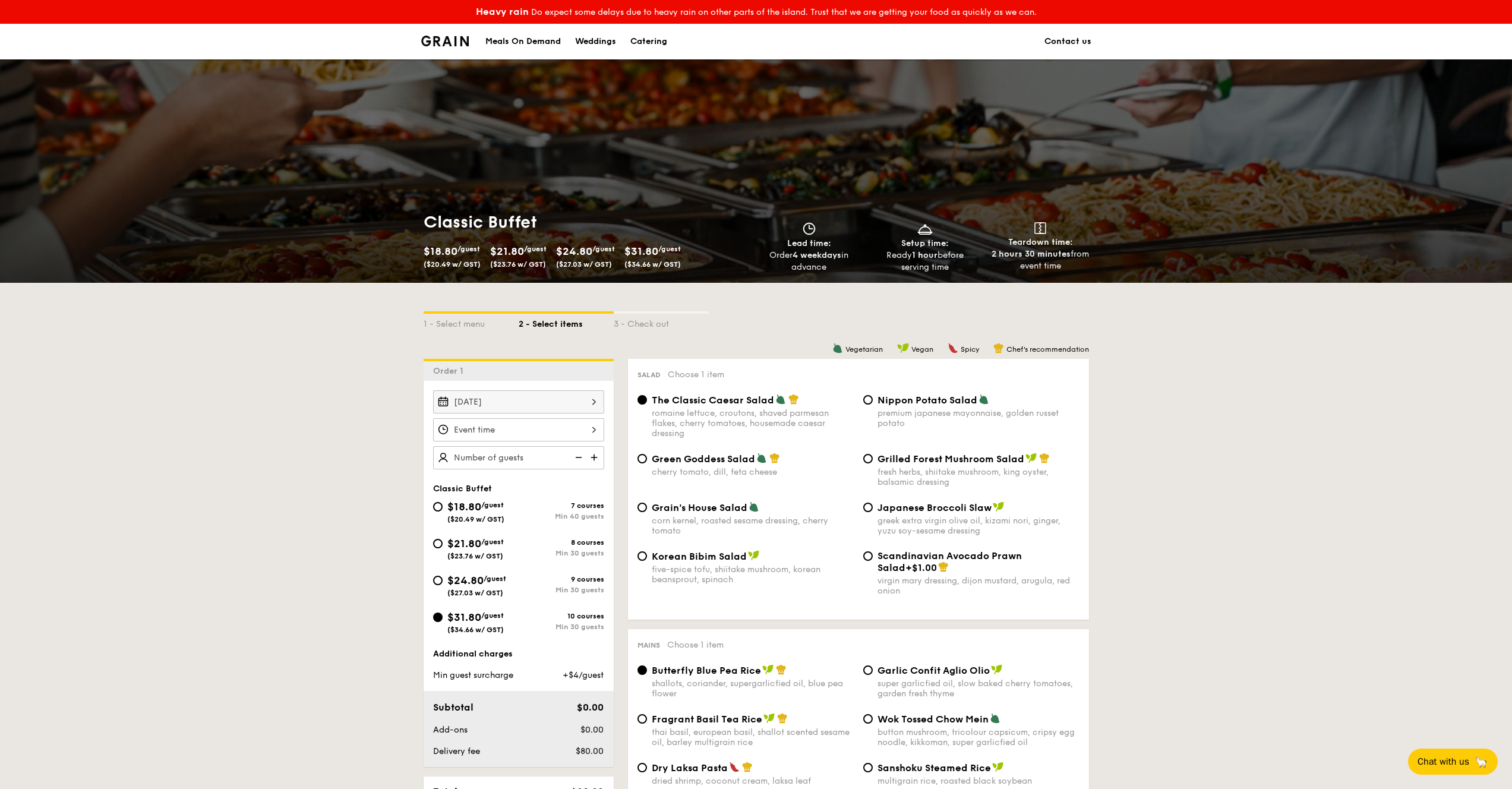 click at bounding box center (756, 394) 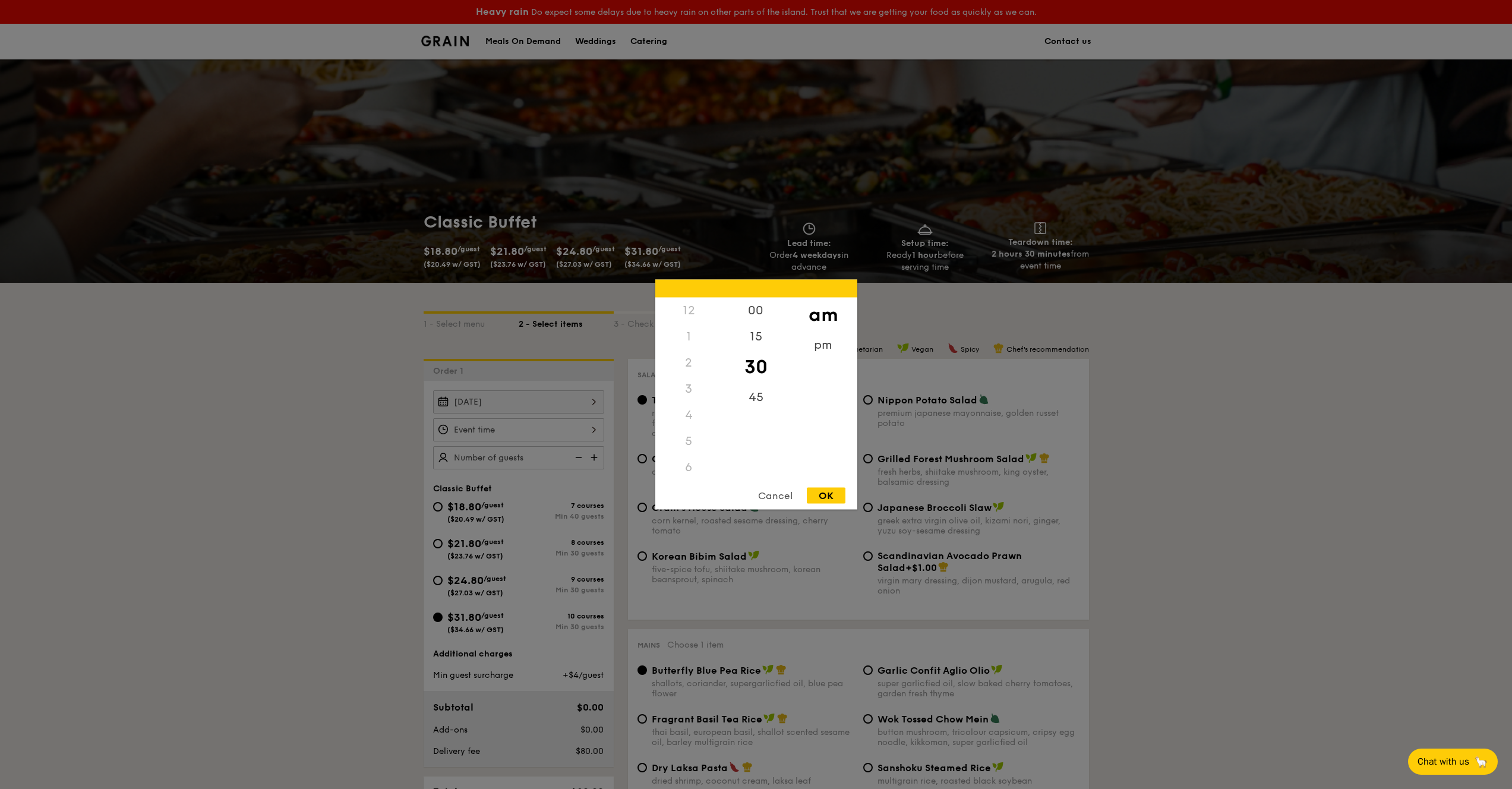 scroll, scrollTop: 141, scrollLeft: 0, axis: vertical 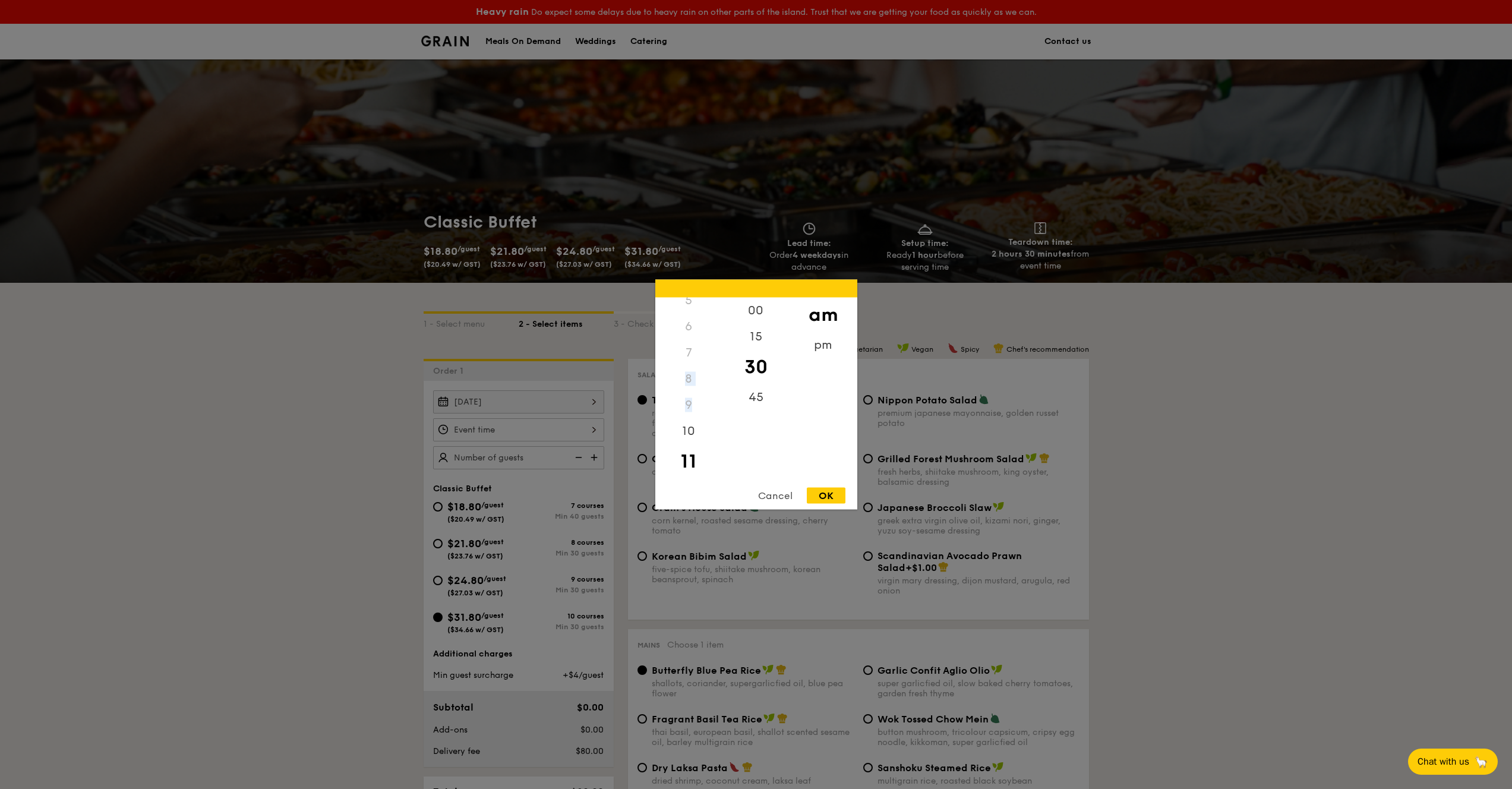 drag, startPoint x: 708, startPoint y: 362, endPoint x: 702, endPoint y: 405, distance: 43.416587 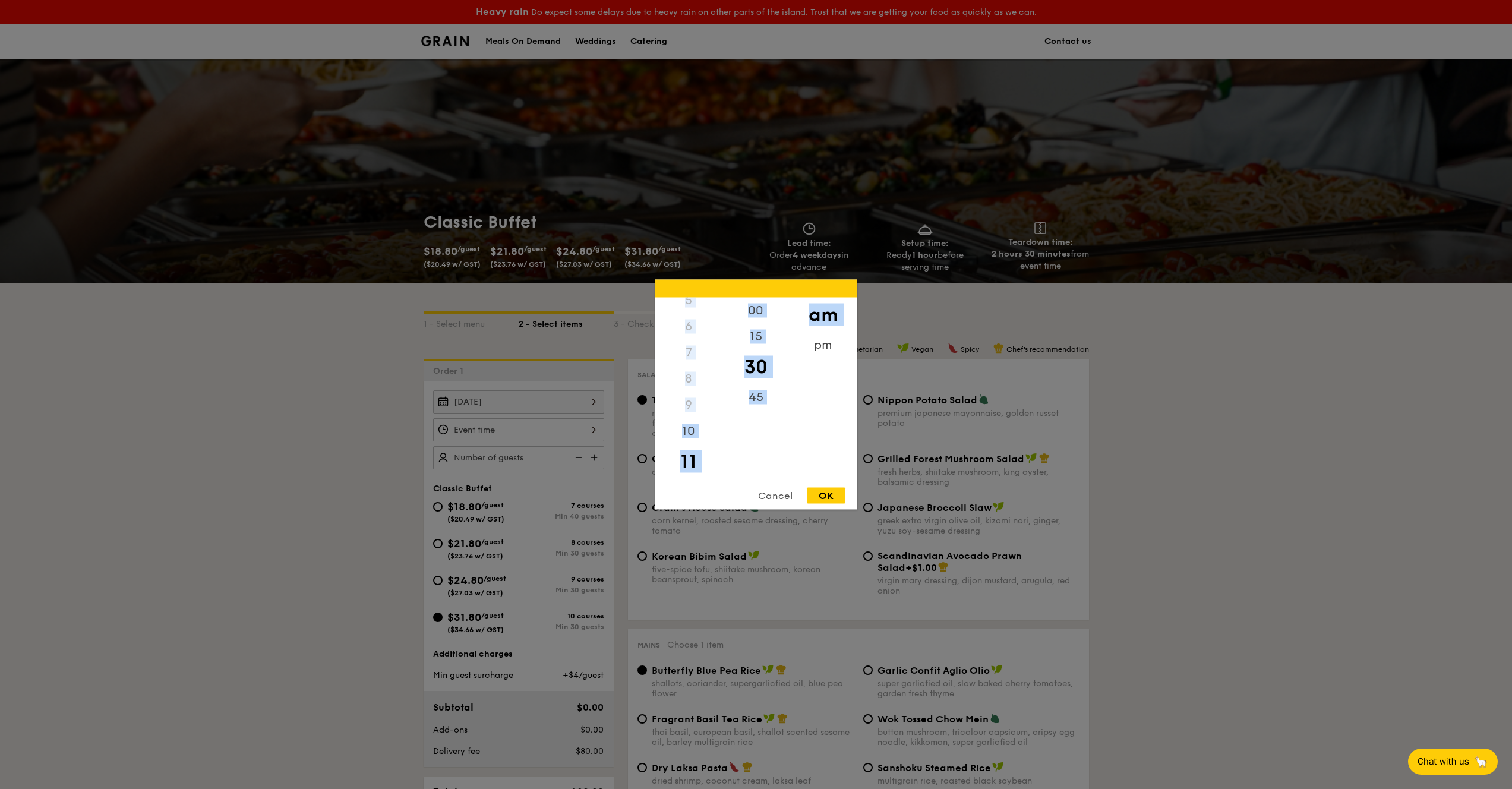drag, startPoint x: 822, startPoint y: 334, endPoint x: 822, endPoint y: 289, distance: 45 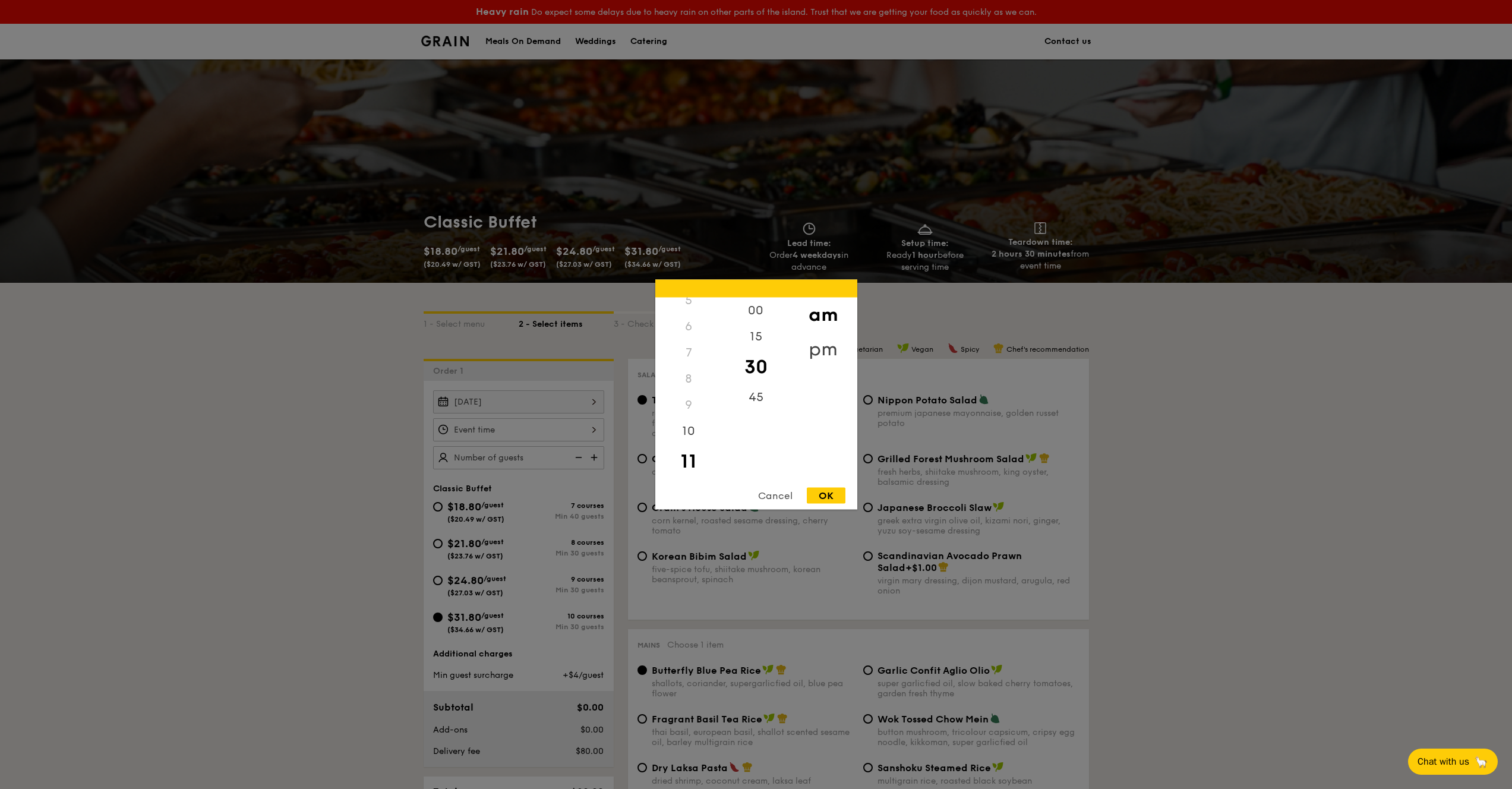 click on "pm" at bounding box center [823, 349] 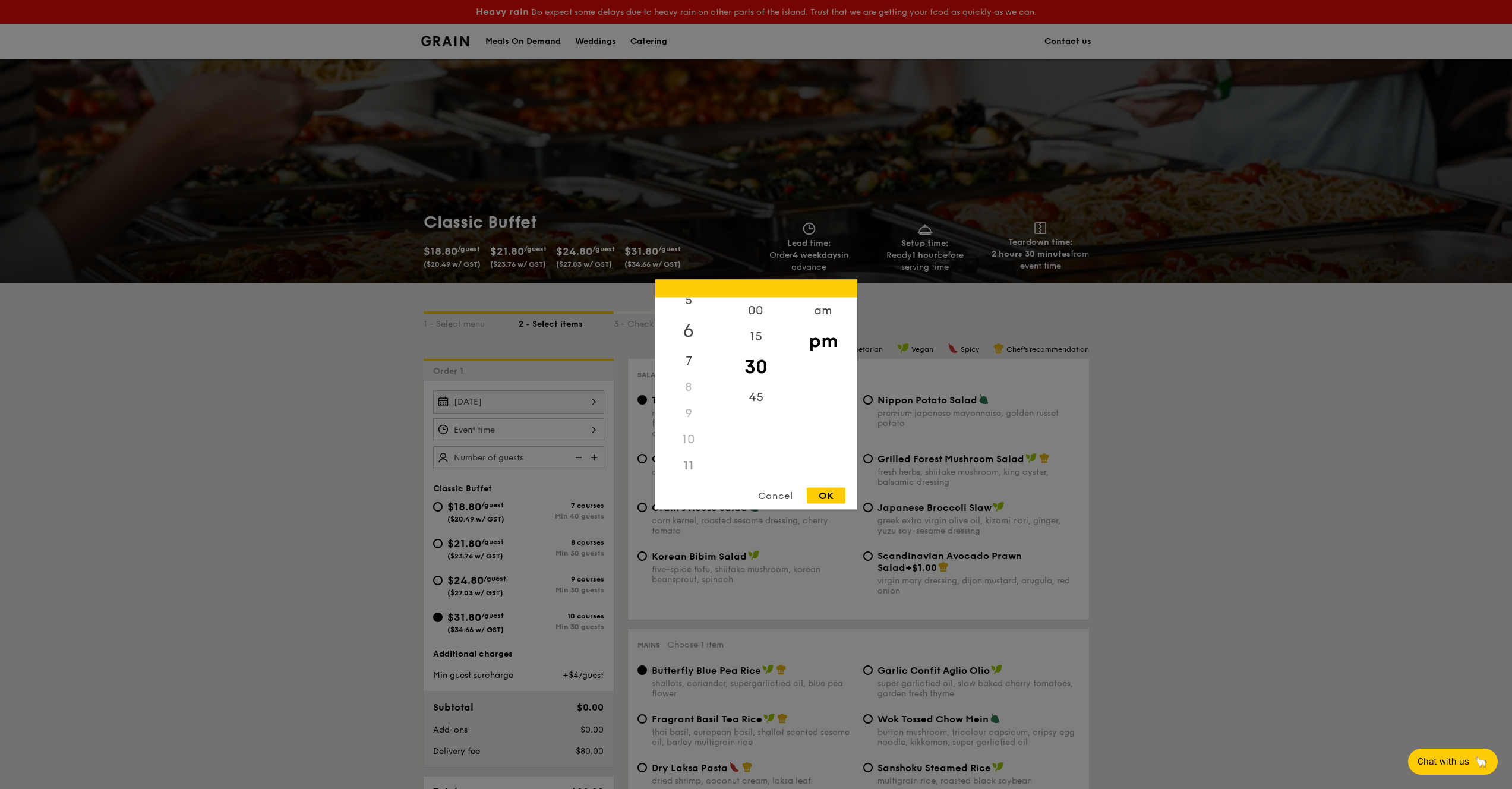 scroll, scrollTop: 141, scrollLeft: 0, axis: vertical 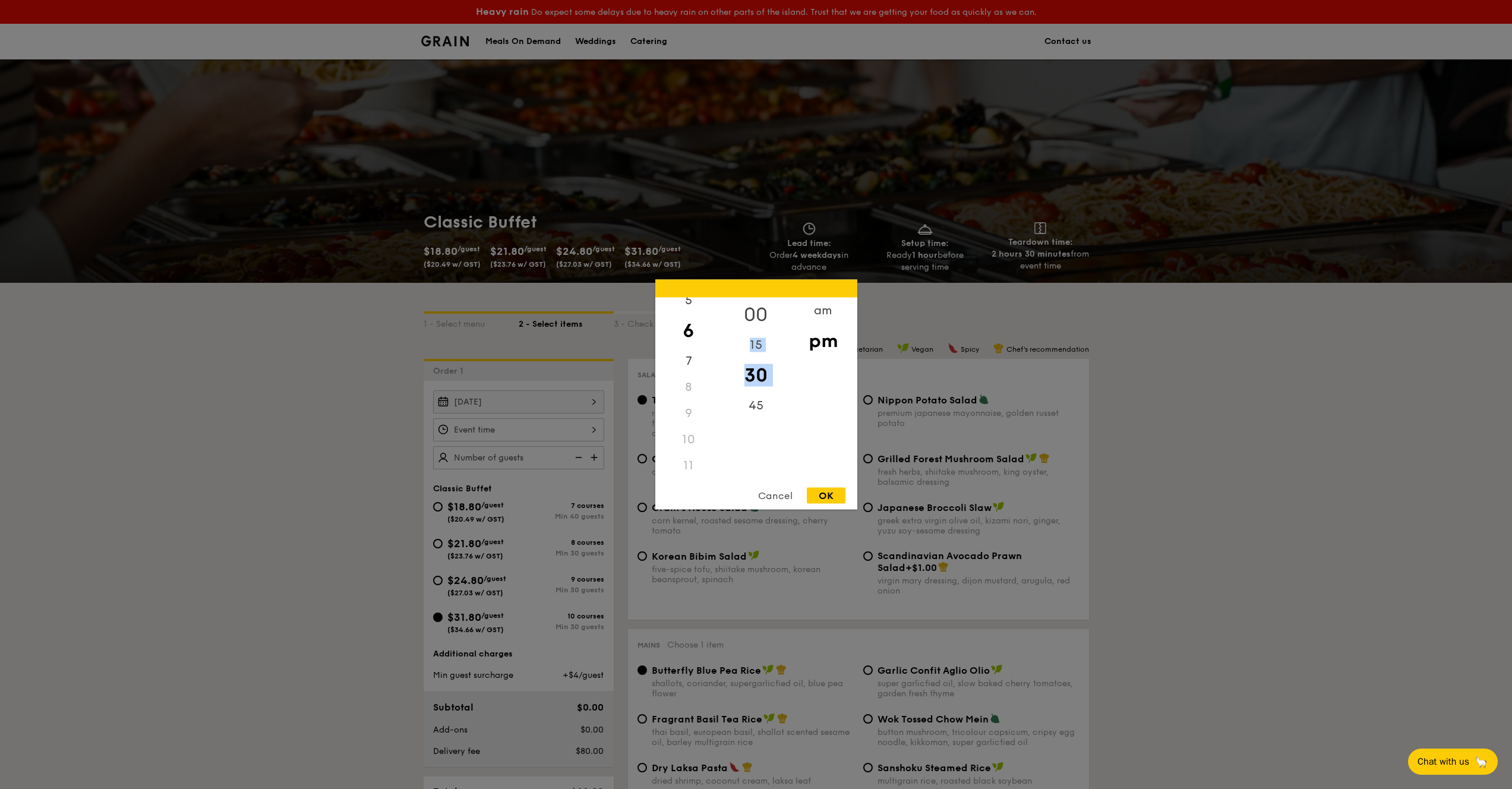 drag, startPoint x: 741, startPoint y: 340, endPoint x: 752, endPoint y: 307, distance: 34.785054 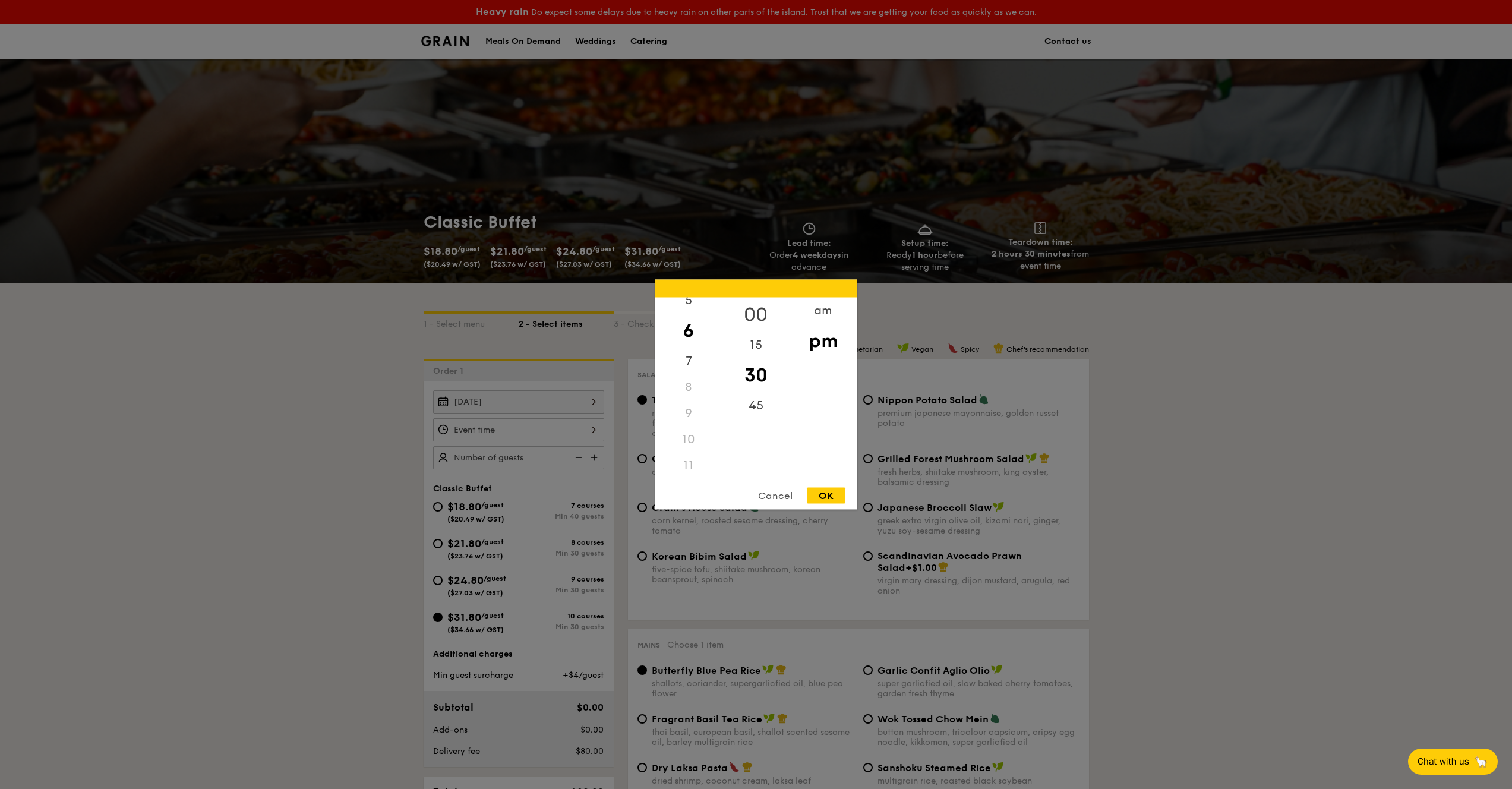 click on "00" at bounding box center [756, 315] 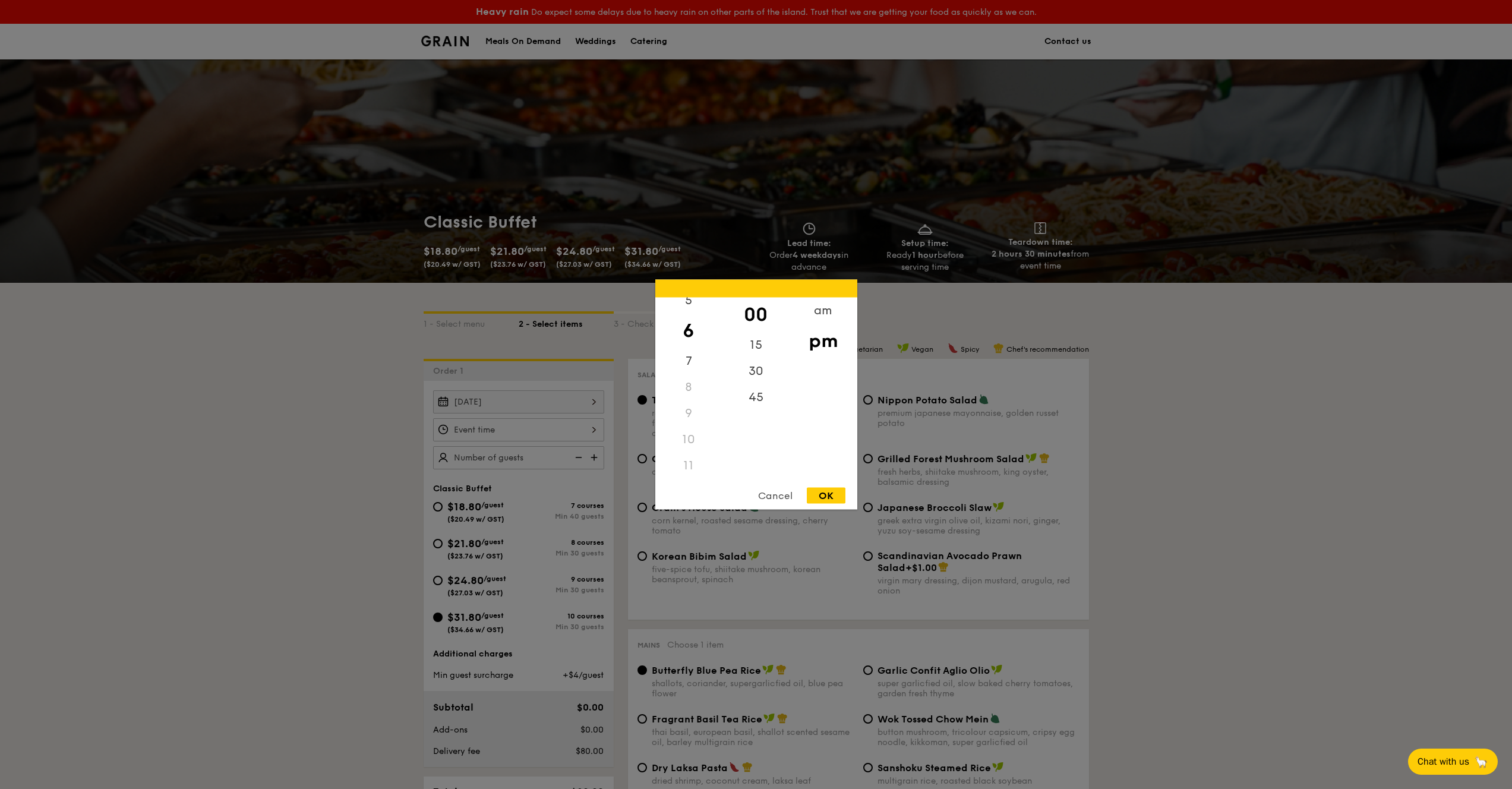 click on "00" at bounding box center [756, 315] 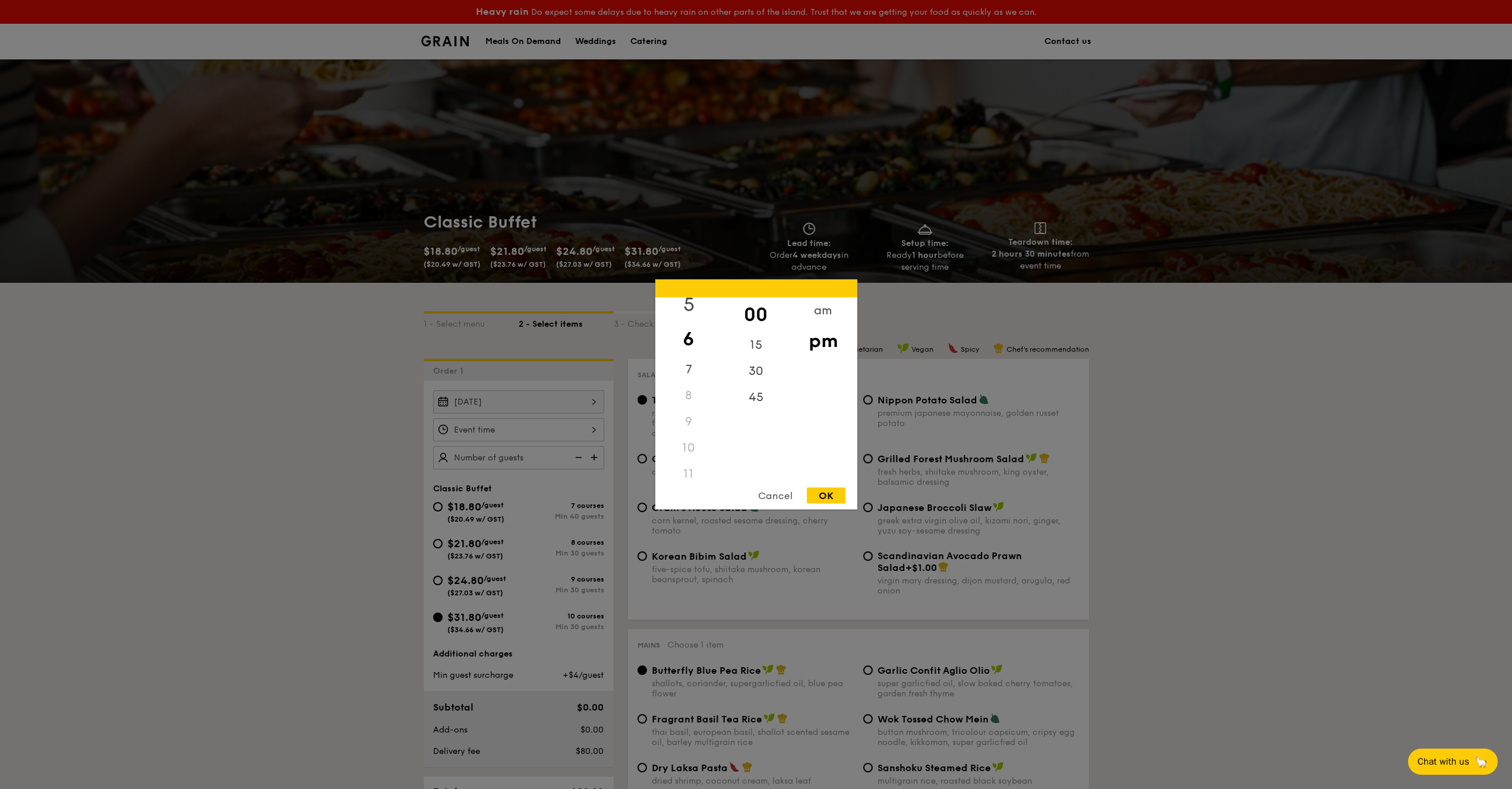 click on "5" at bounding box center [689, 305] 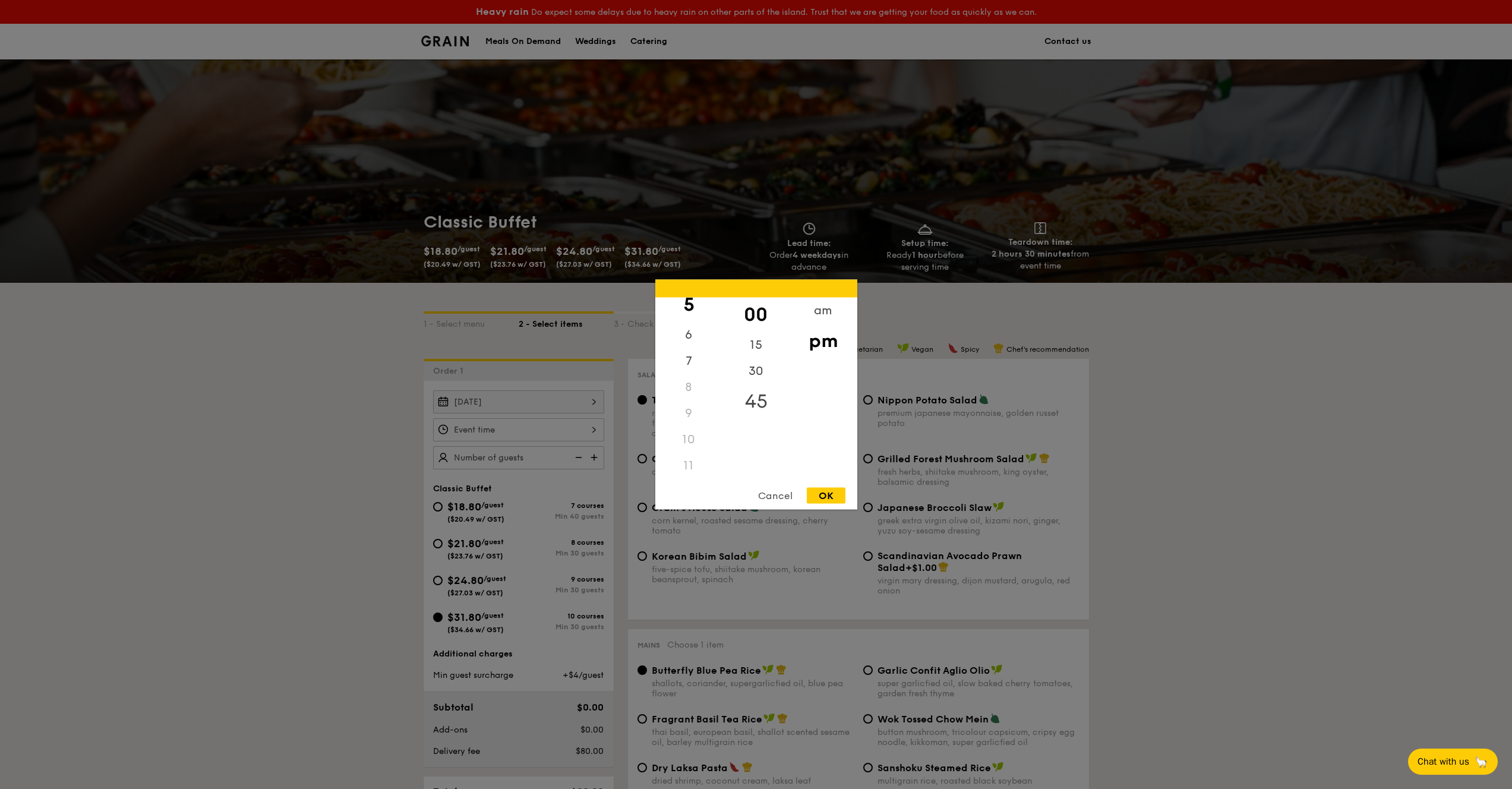 click on "45" at bounding box center (756, 402) 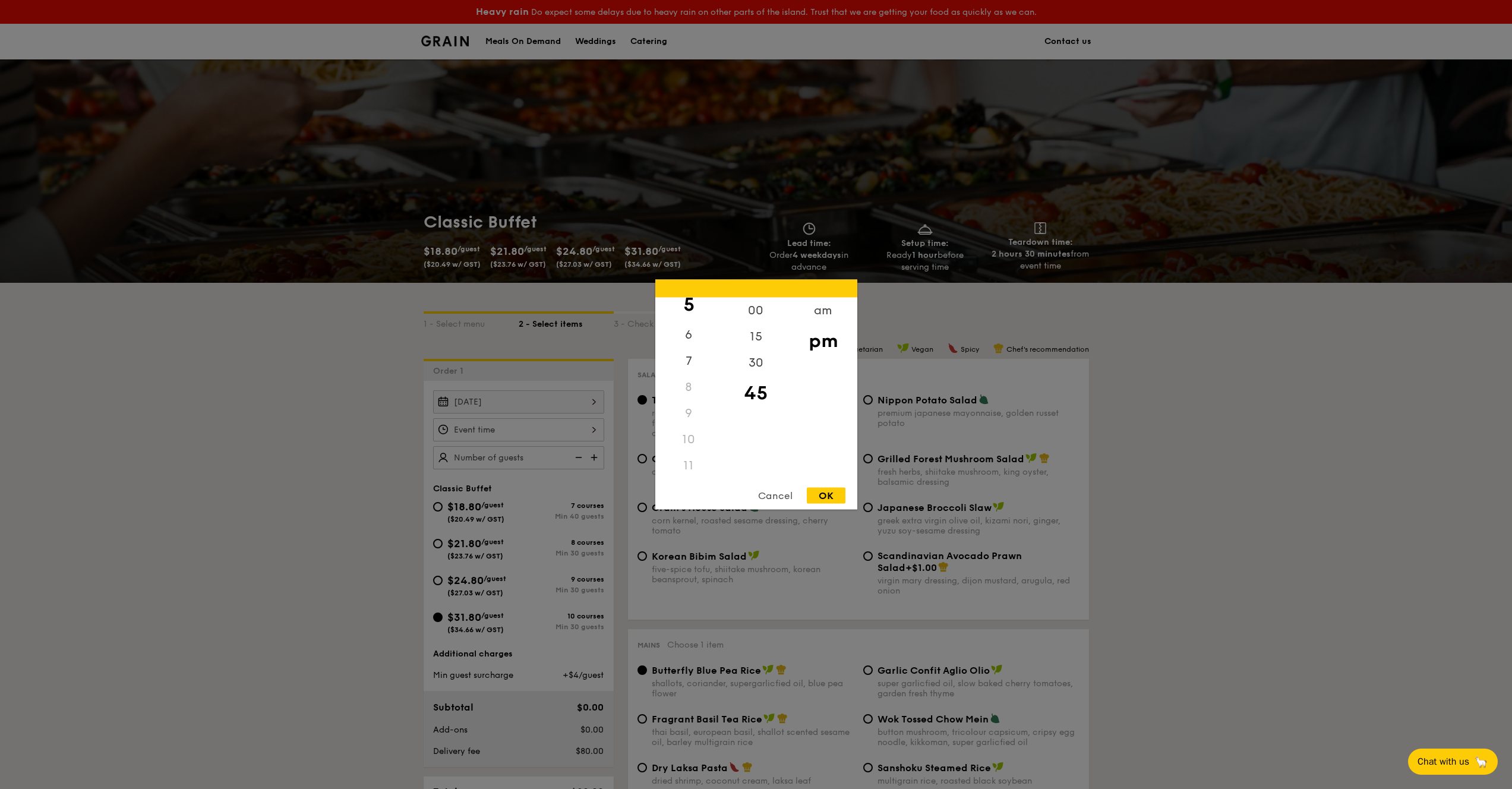 click on "OK" at bounding box center (826, 496) 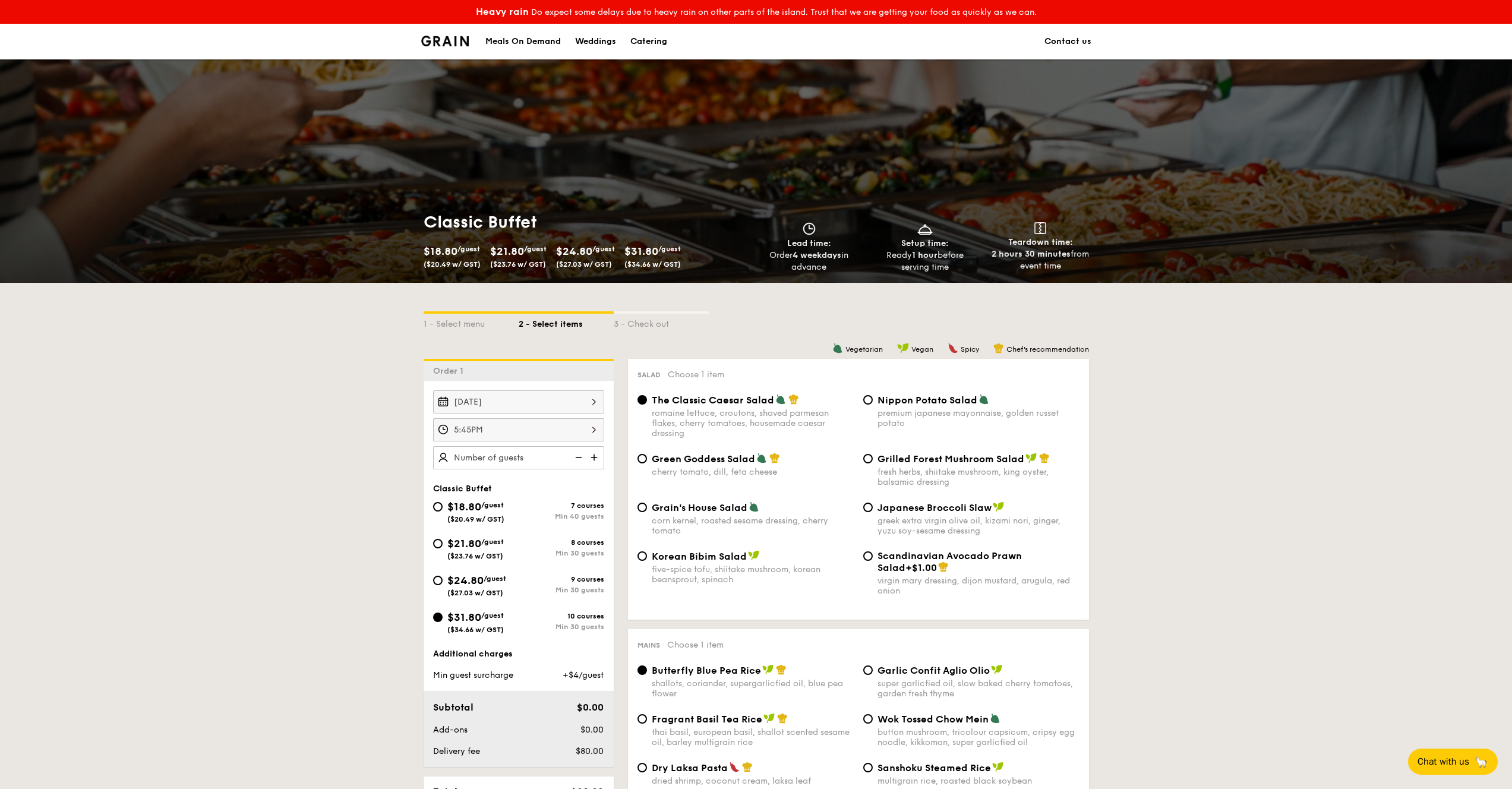 drag, startPoint x: 548, startPoint y: 458, endPoint x: 507, endPoint y: 464, distance: 41.4367 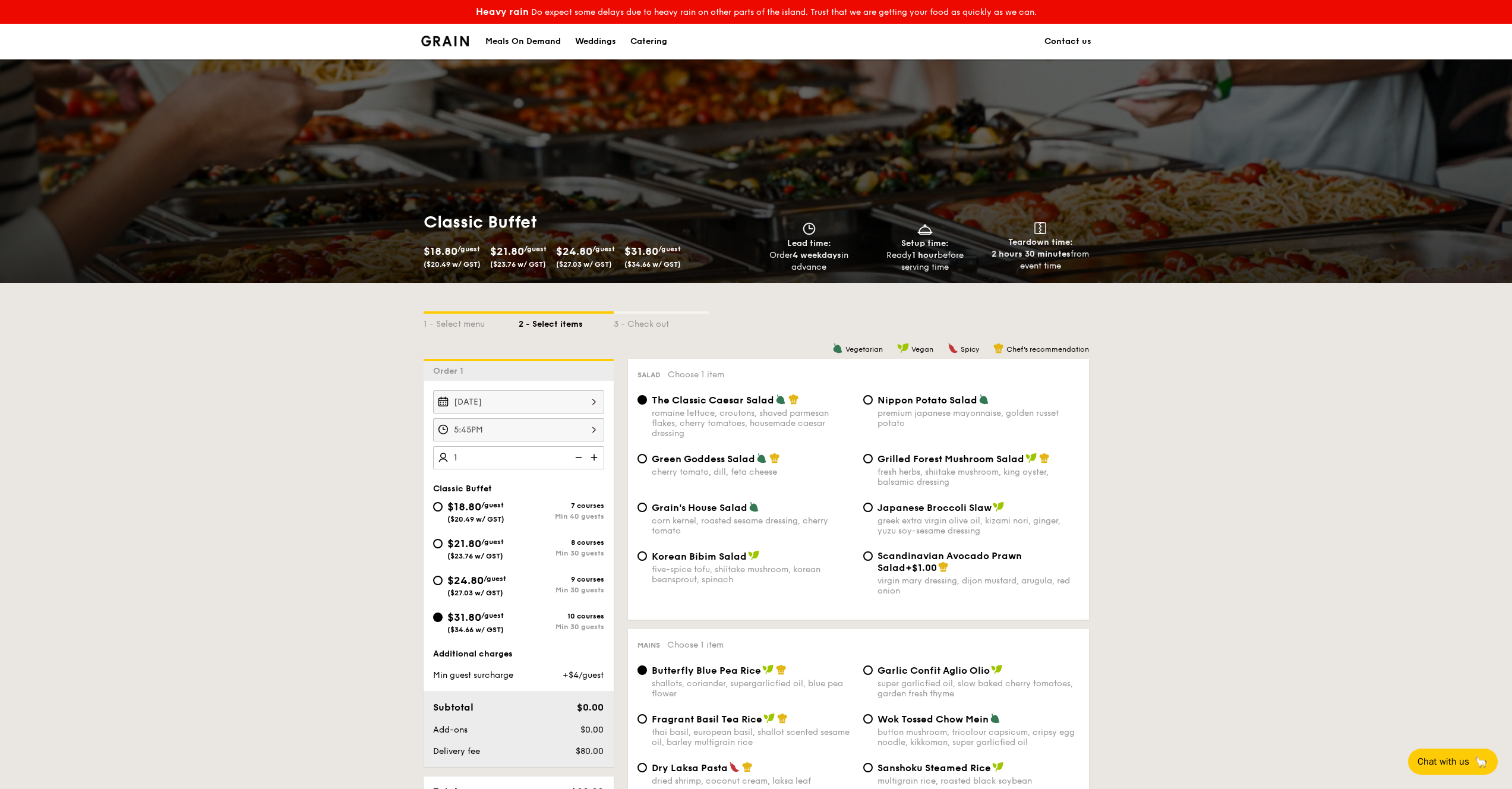 type on "12" 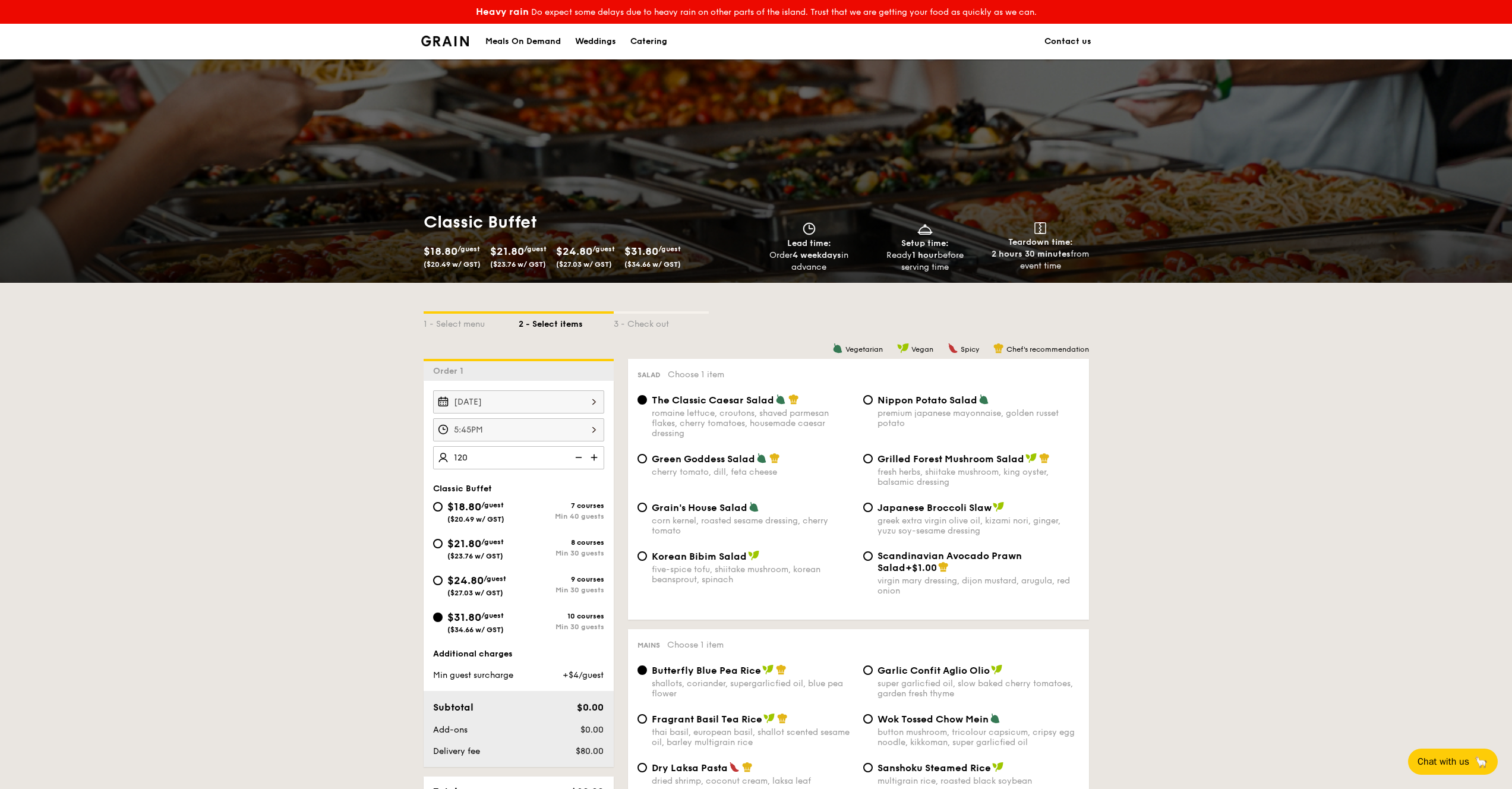 type on "120 guests" 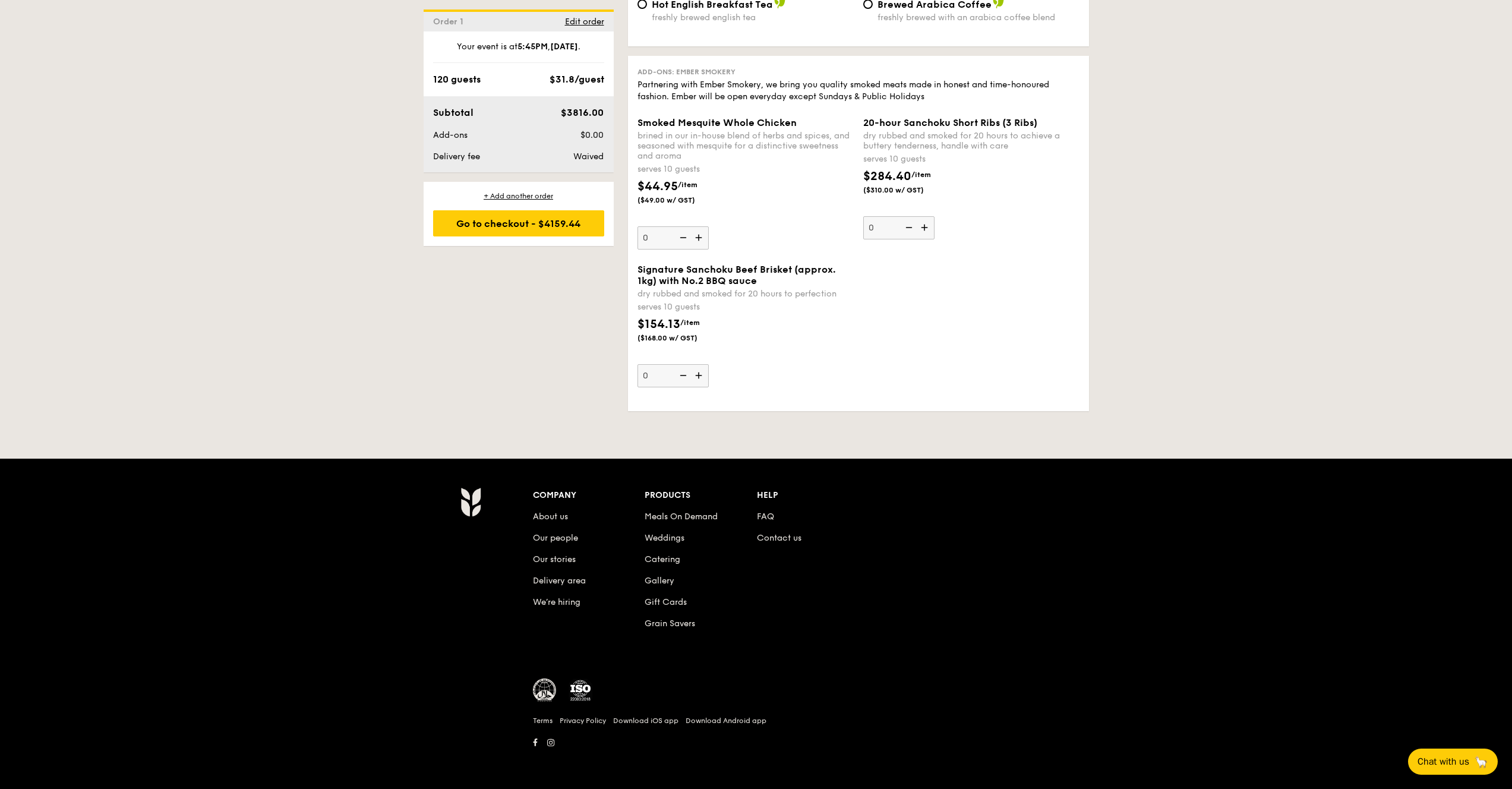 scroll, scrollTop: 2823, scrollLeft: 0, axis: vertical 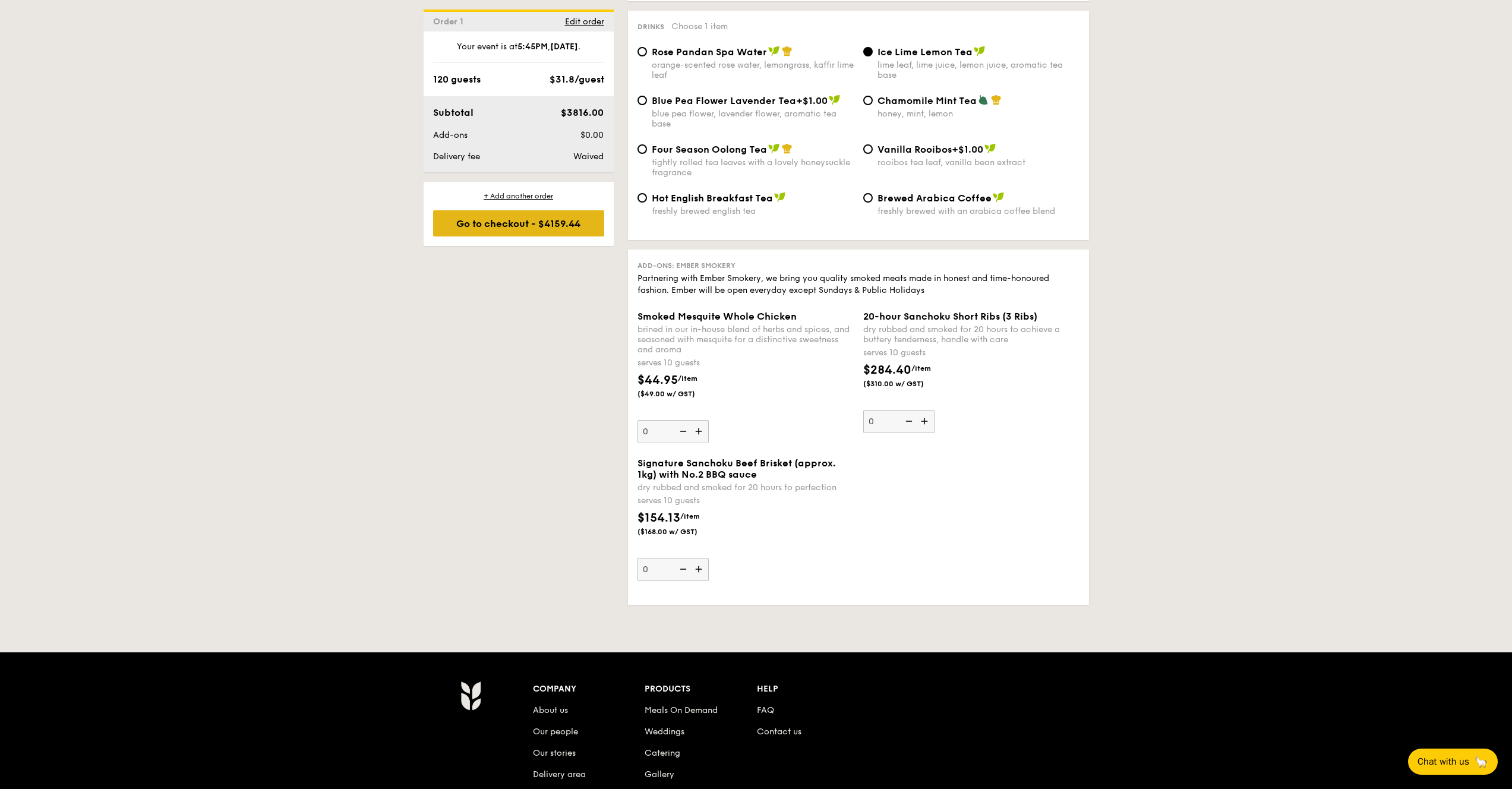 click on "Go to checkout
- $4159.44" at bounding box center (519, 223) 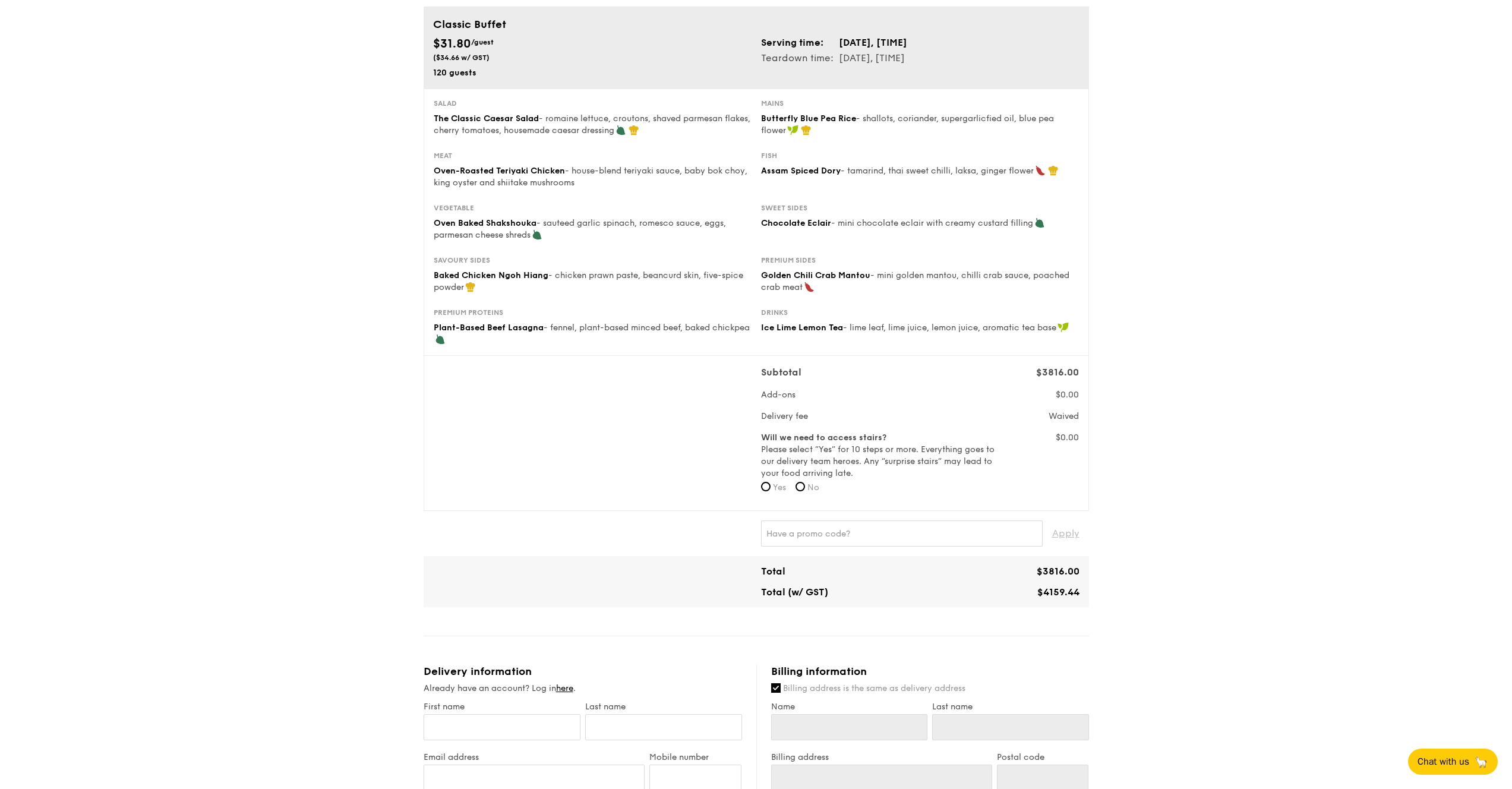 scroll, scrollTop: 7, scrollLeft: 0, axis: vertical 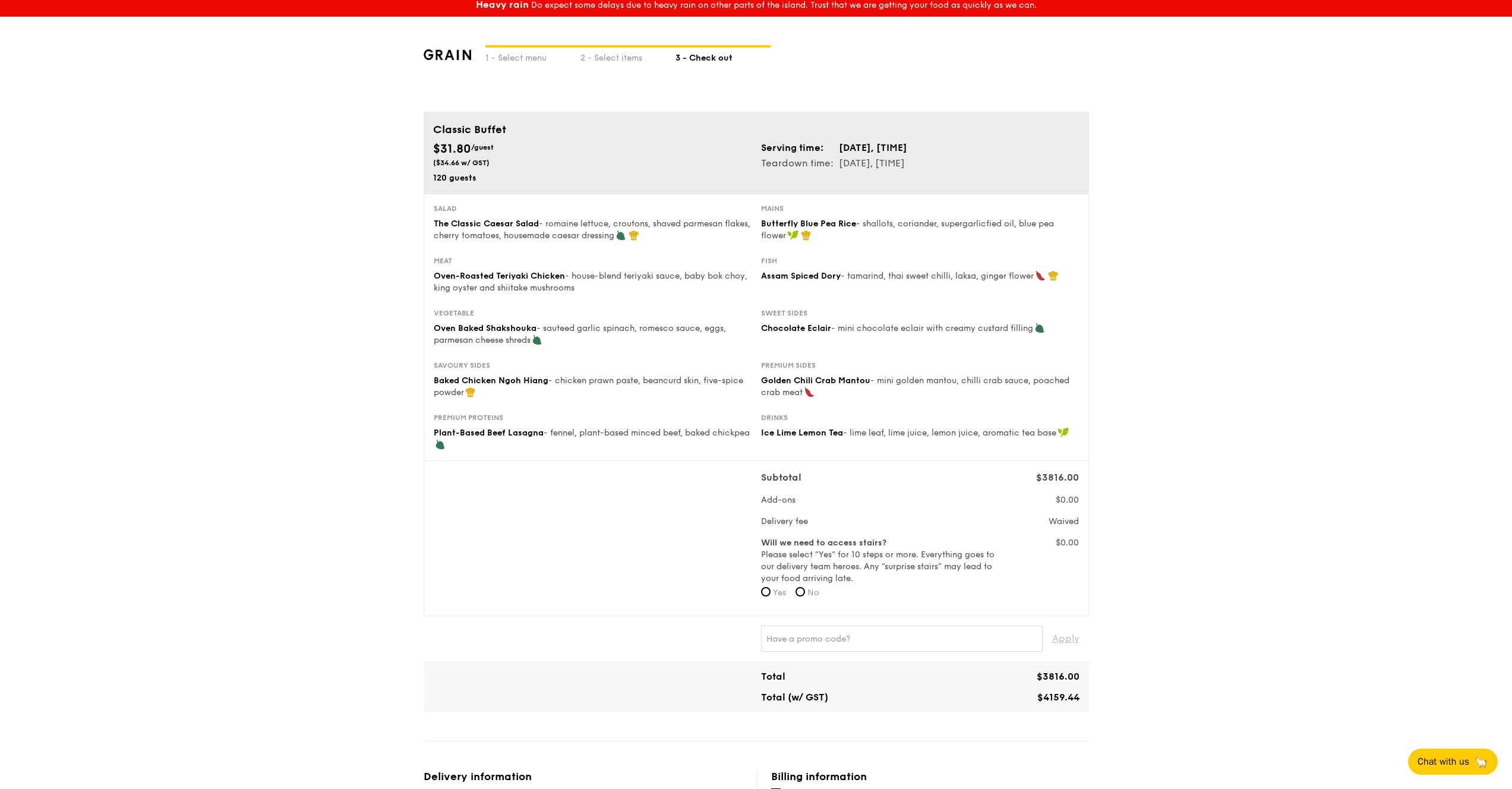 click on "1 - Select menu
2 - Select items
3 - Check out
Classic Buffet
[PRICE]
/guest
([PRICE] w/ GST)
120 guests
Serving time:
[DATE],
[TIME]
Teardown time:
[DATE],
[TIME]
Salad
The Classic Caesar Salad - romaine lettuce, croutons, shaved parmesan flakes, cherry tomatoes, housemade caesar dressing
Mains
Butterfly Blue Pea Rice - shallots, coriander, supergarlicfied oil, blue pea flower
Meat
Oven-Roasted Teriyaki Chicken - house-blend teriyaki sauce, baby bok choy, king oyster and shiitake mushrooms
Fish
Assam Spiced Dory - tamarind, thai sweet chilli, laksa, ginger flower
Vegetable
Oven Baked Shakshouka - sauteed garlic spinach, romesco sauce, eggs, parmesan cheese shreds Note:" at bounding box center (756, 708) 